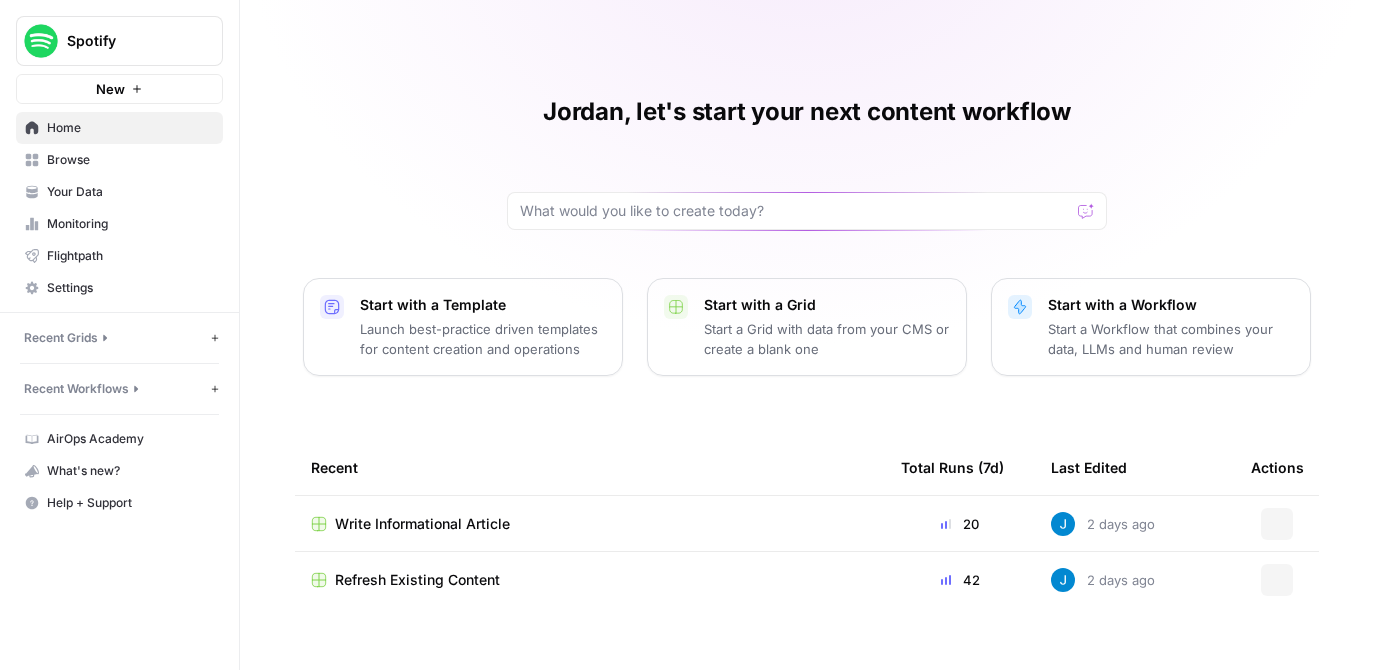 scroll, scrollTop: 0, scrollLeft: 0, axis: both 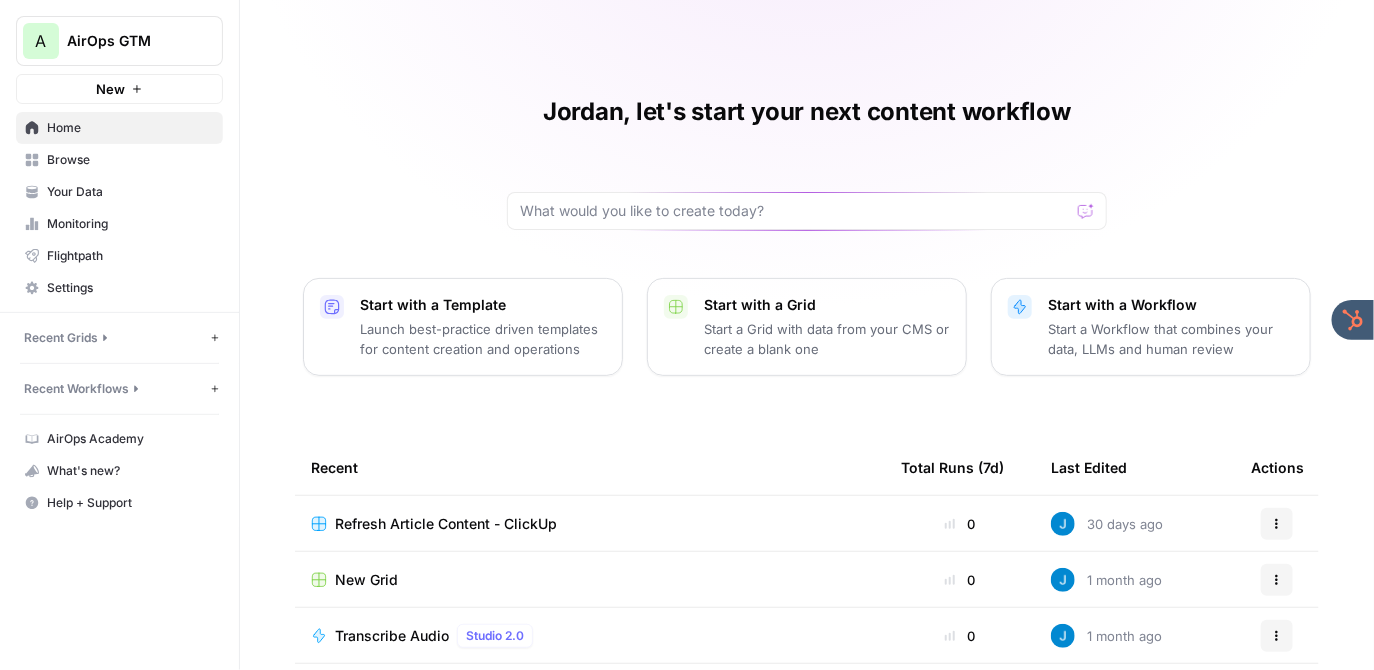 click on "Refresh Article Content - ClickUp" at bounding box center (446, 524) 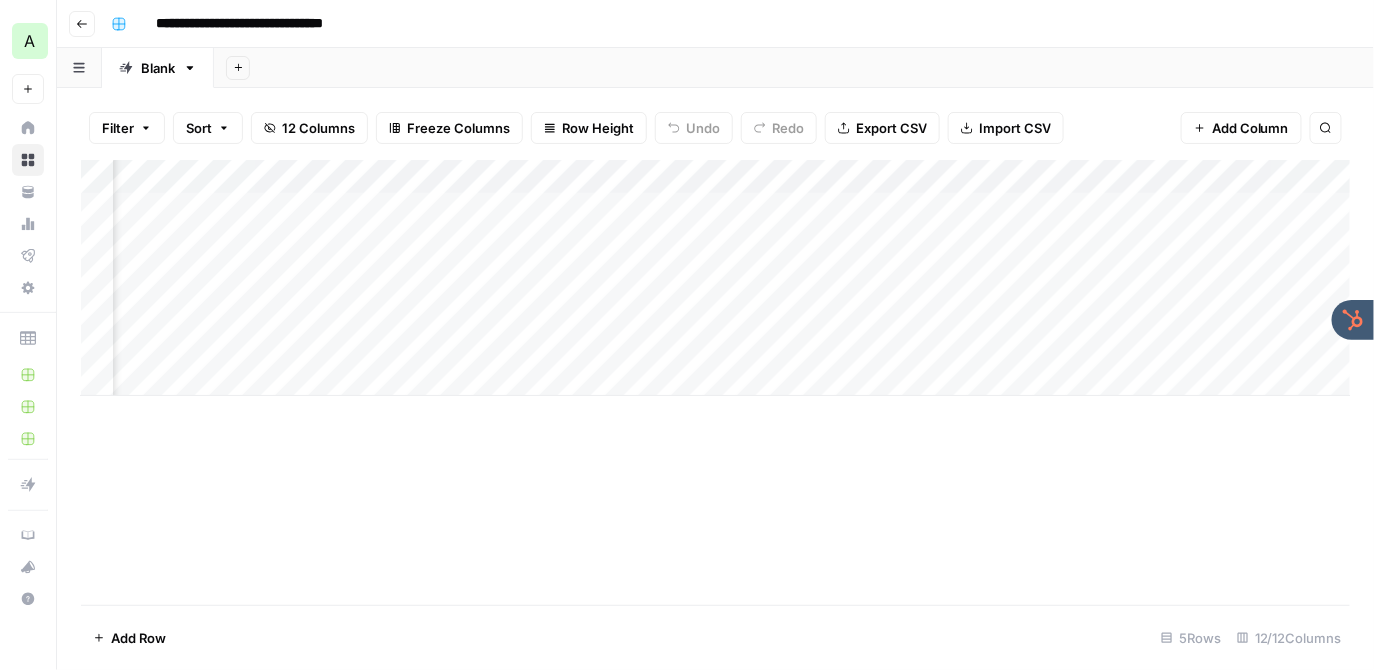 scroll, scrollTop: 0, scrollLeft: 0, axis: both 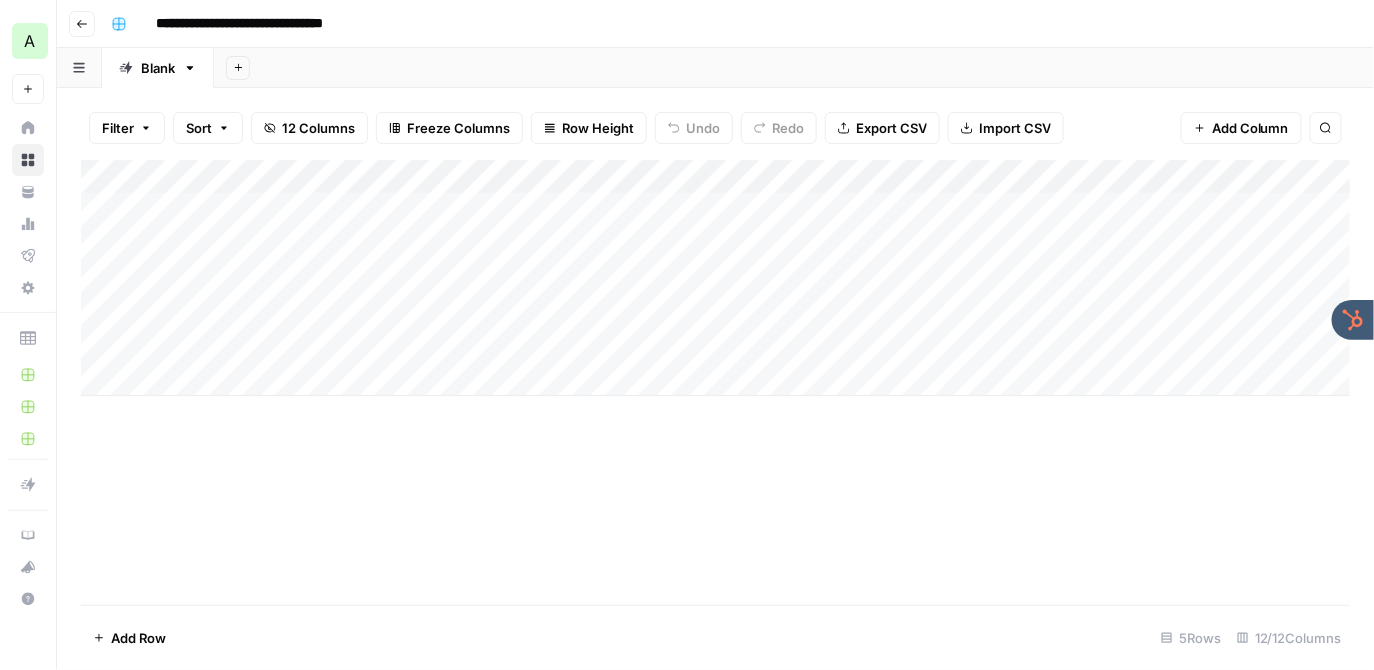 click on "Add Column" at bounding box center (716, 278) 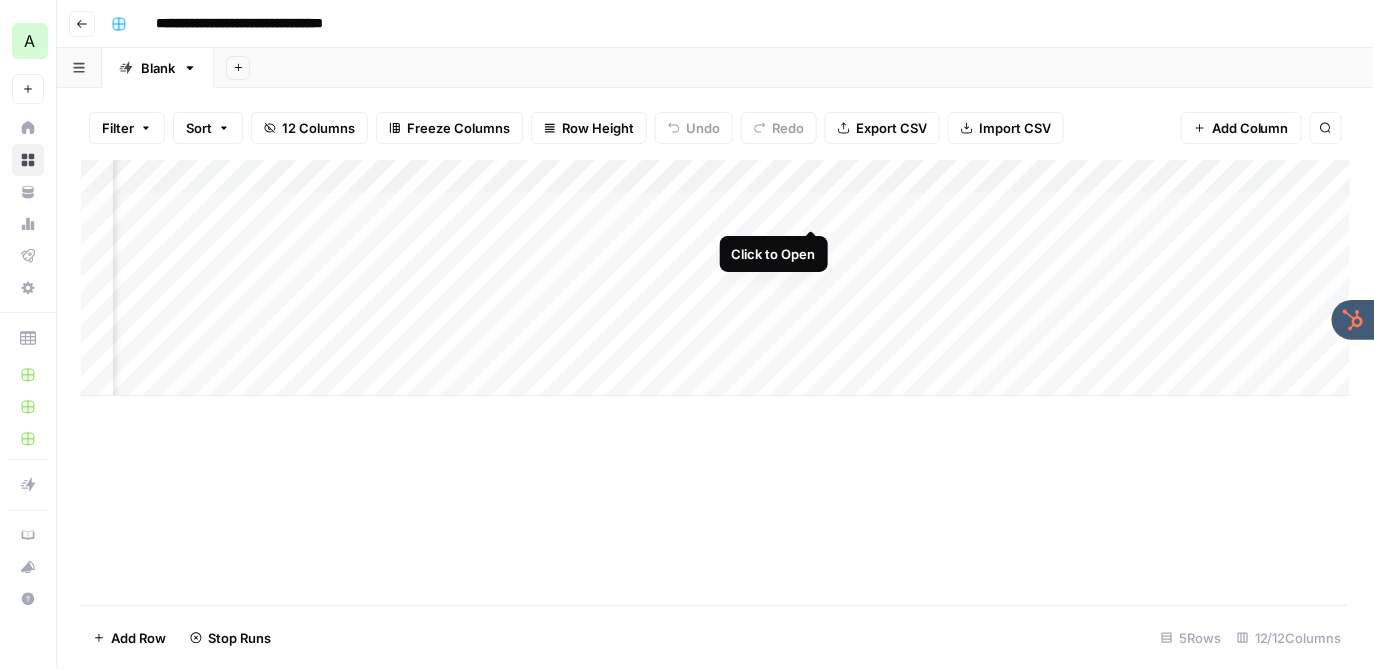 scroll, scrollTop: 0, scrollLeft: 750, axis: horizontal 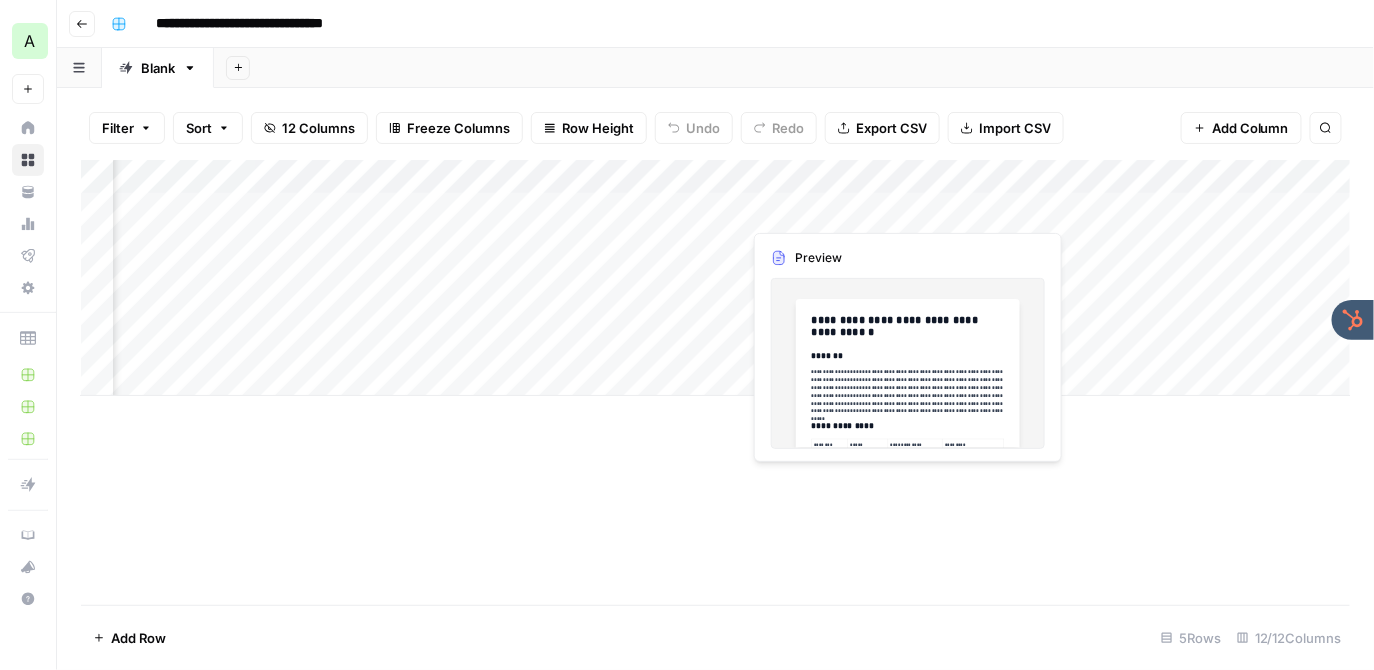 click on "Add Column" at bounding box center (716, 278) 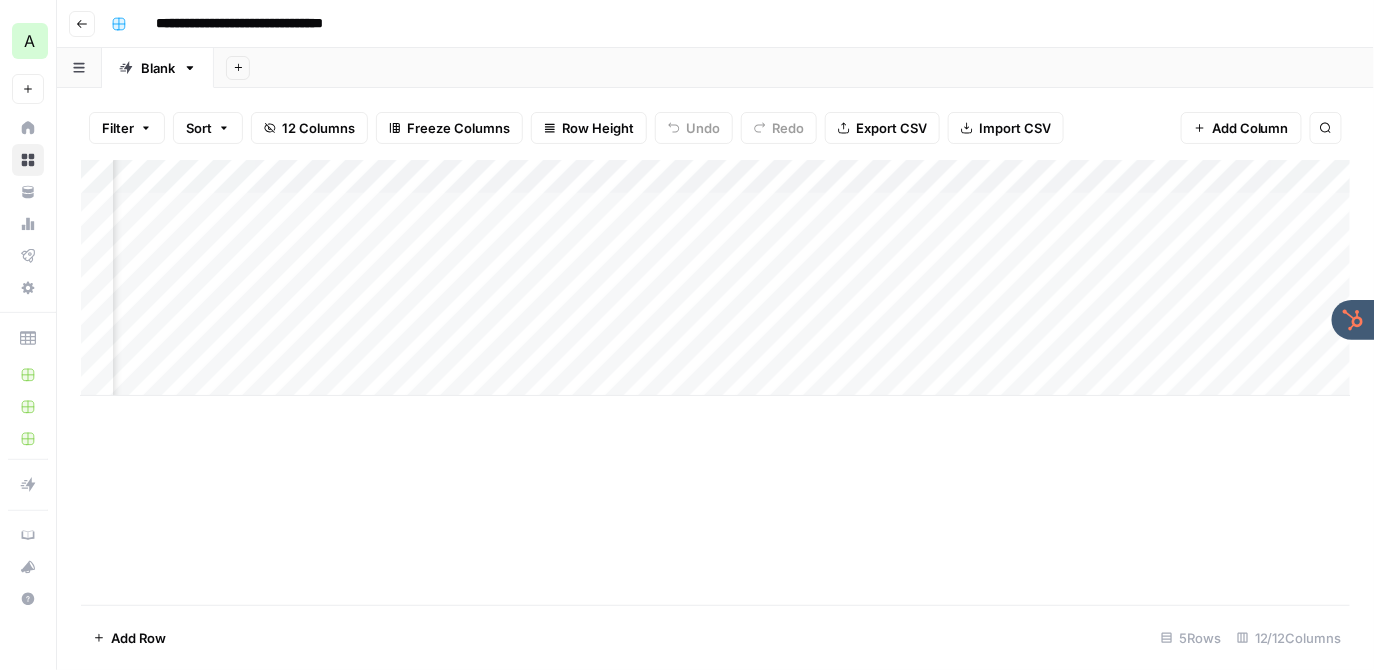 click on "Add Column" at bounding box center (716, 278) 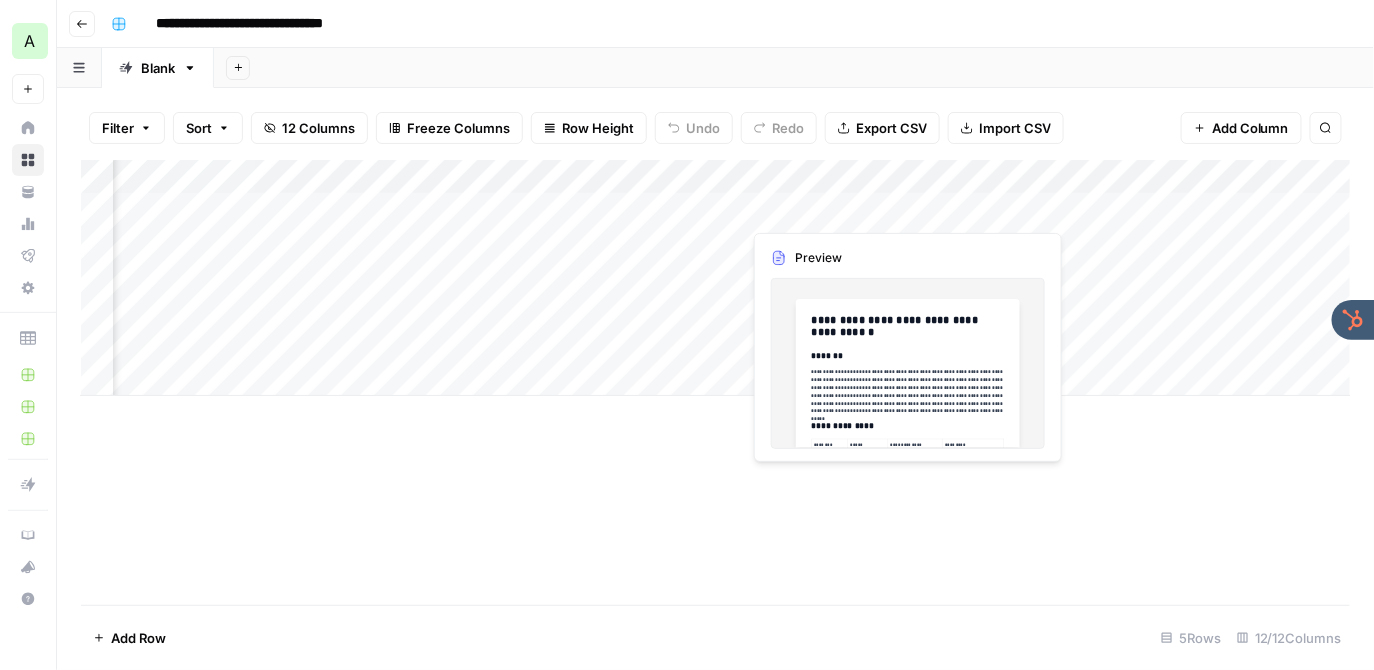 click on "**********" at bounding box center (687, 335) 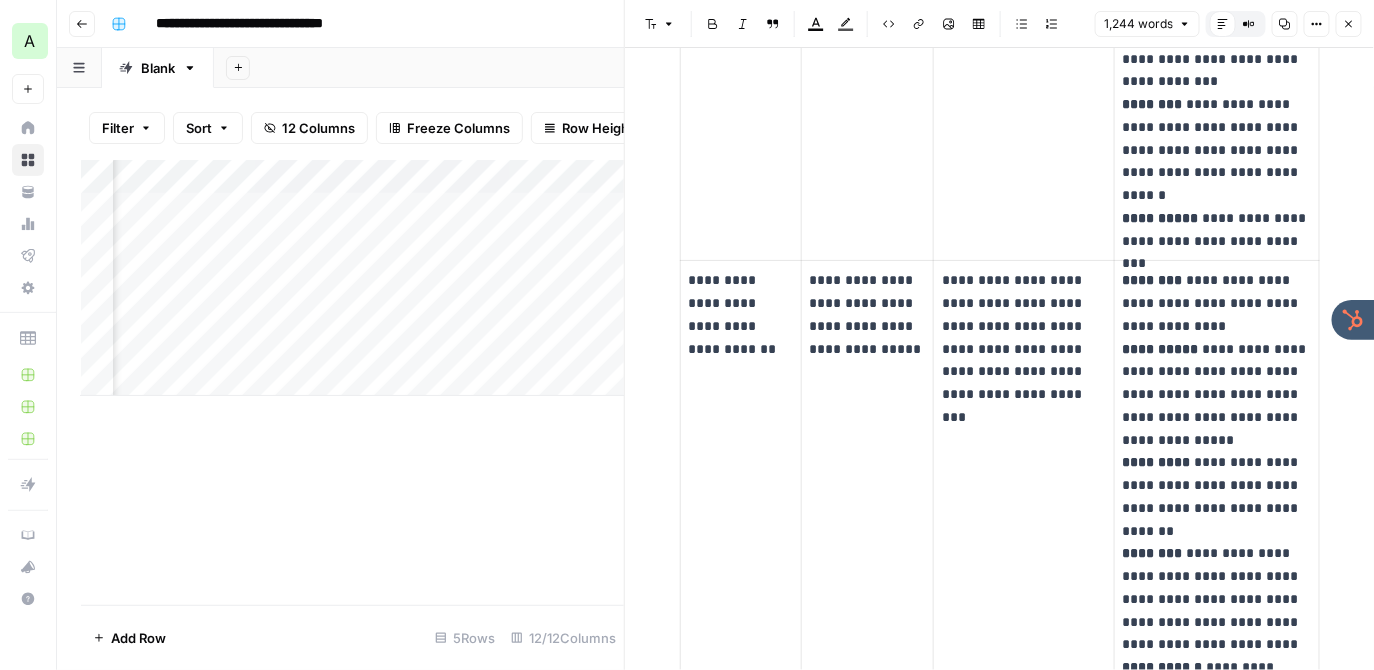 scroll, scrollTop: 1427, scrollLeft: 0, axis: vertical 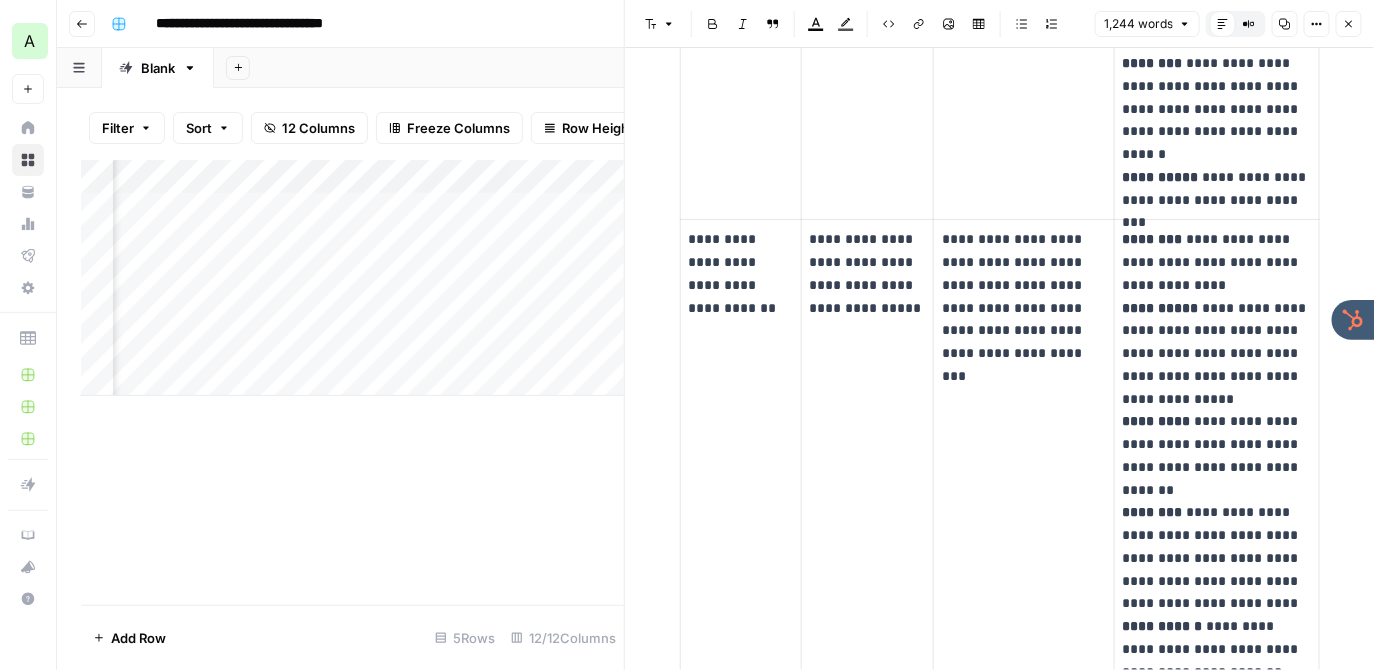 click 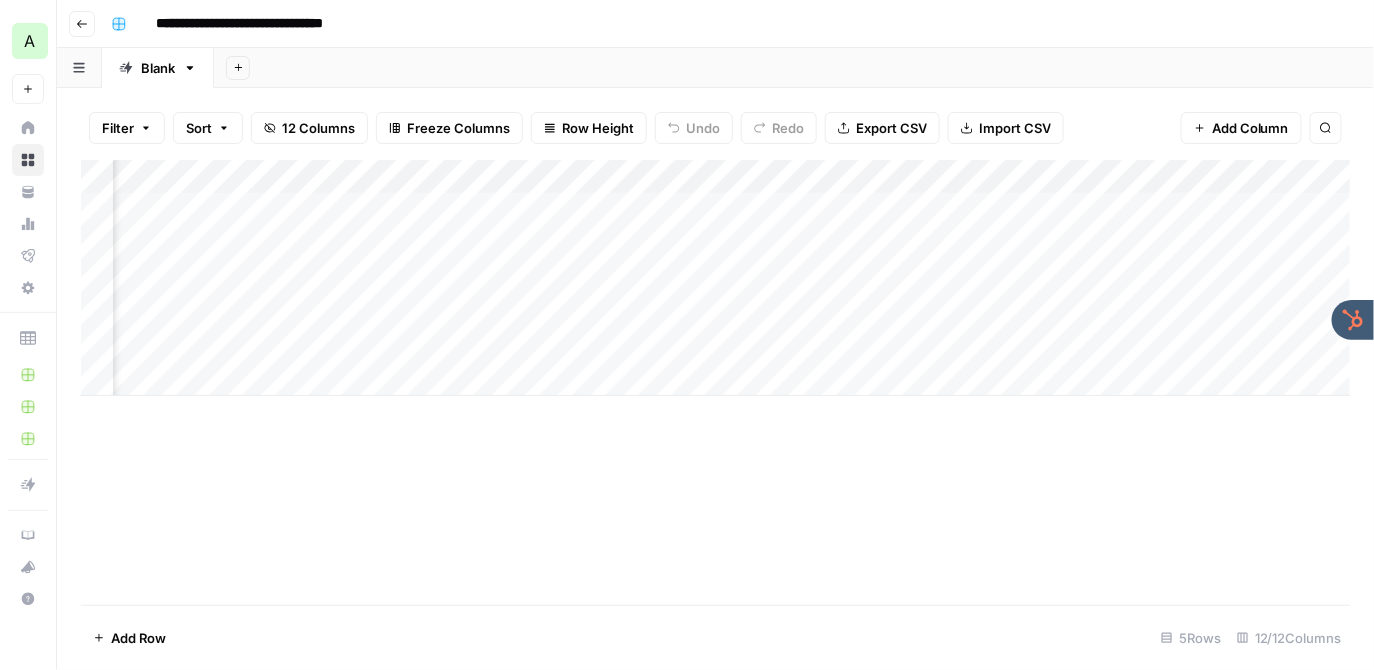 scroll, scrollTop: 0, scrollLeft: 994, axis: horizontal 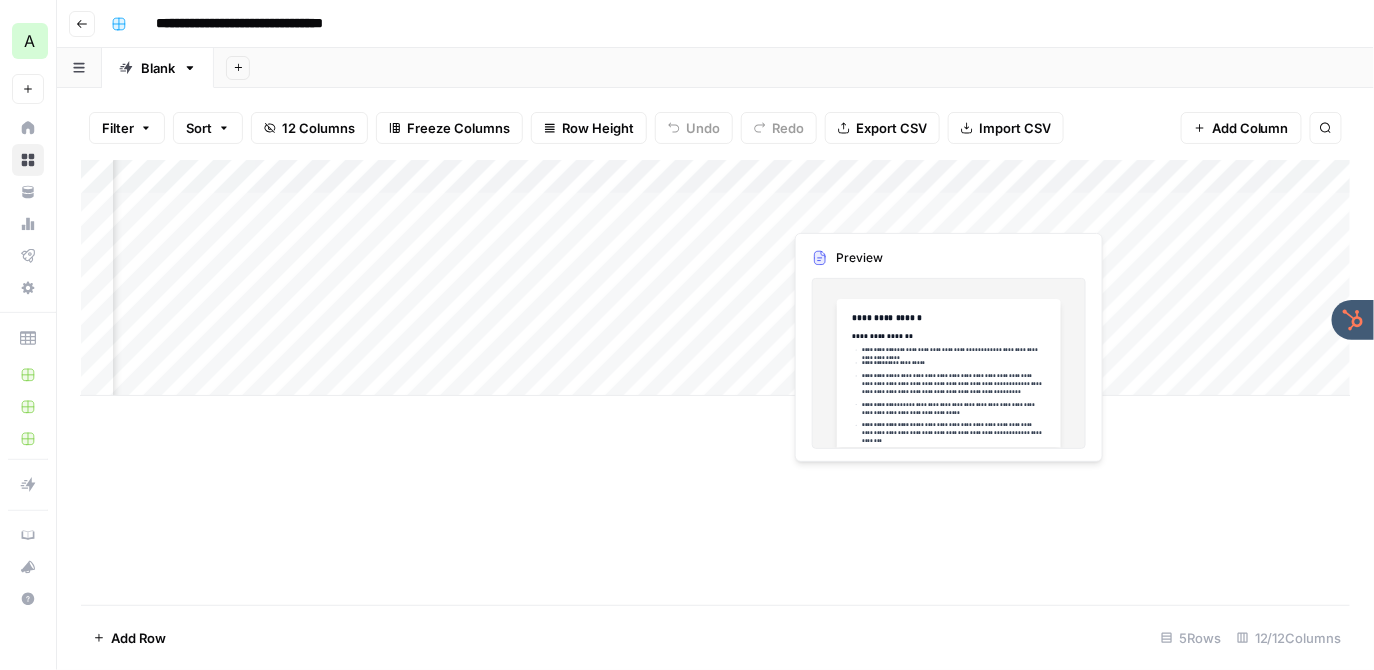 click on "Add Column" at bounding box center (716, 278) 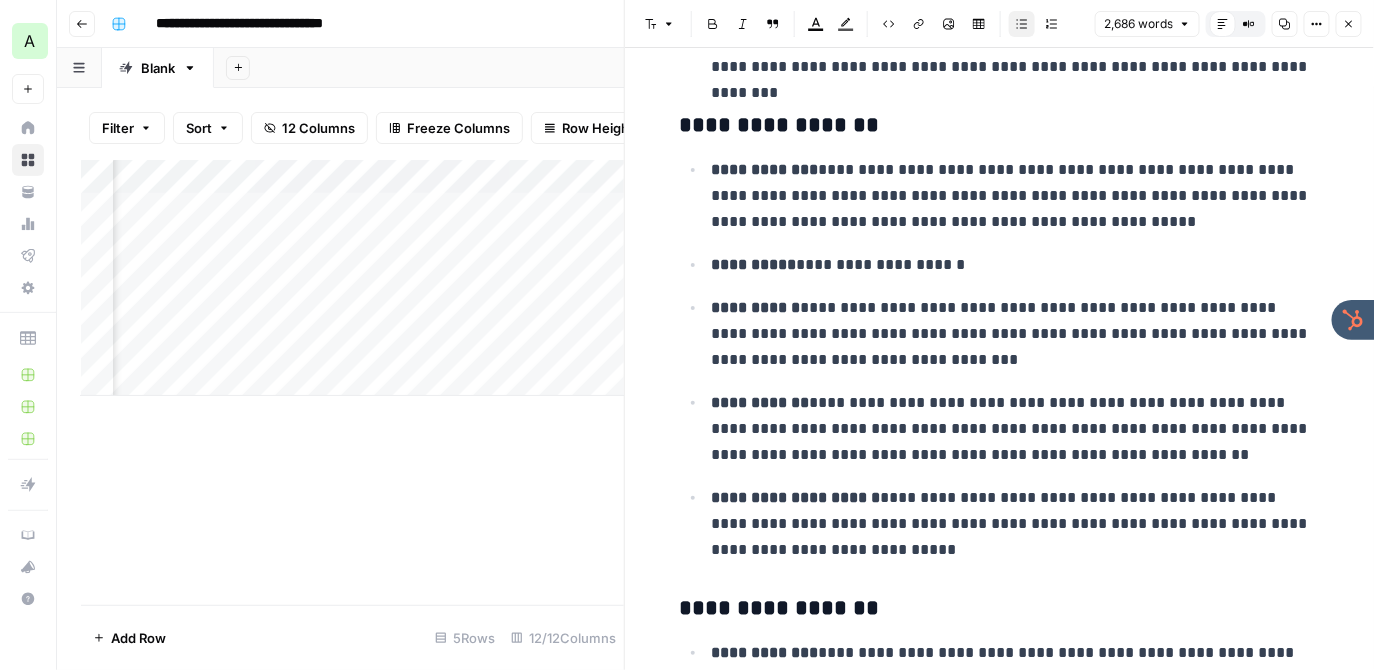 scroll, scrollTop: 535, scrollLeft: 0, axis: vertical 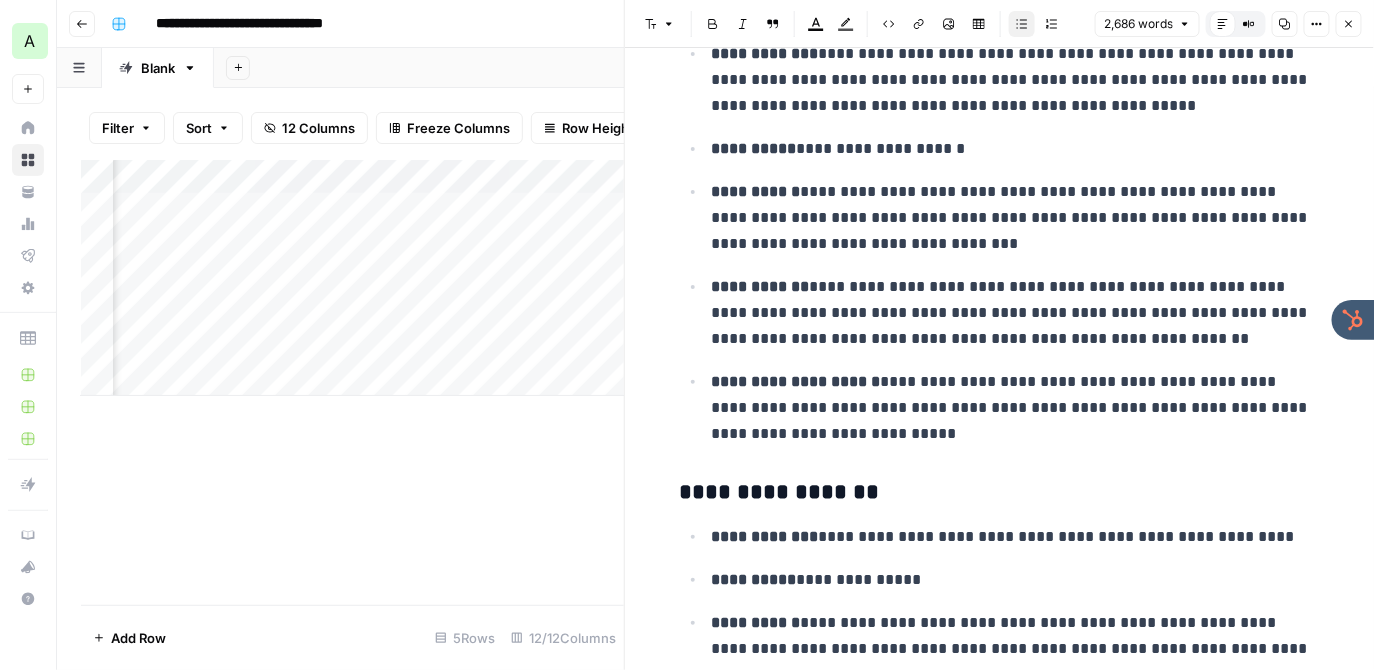 click 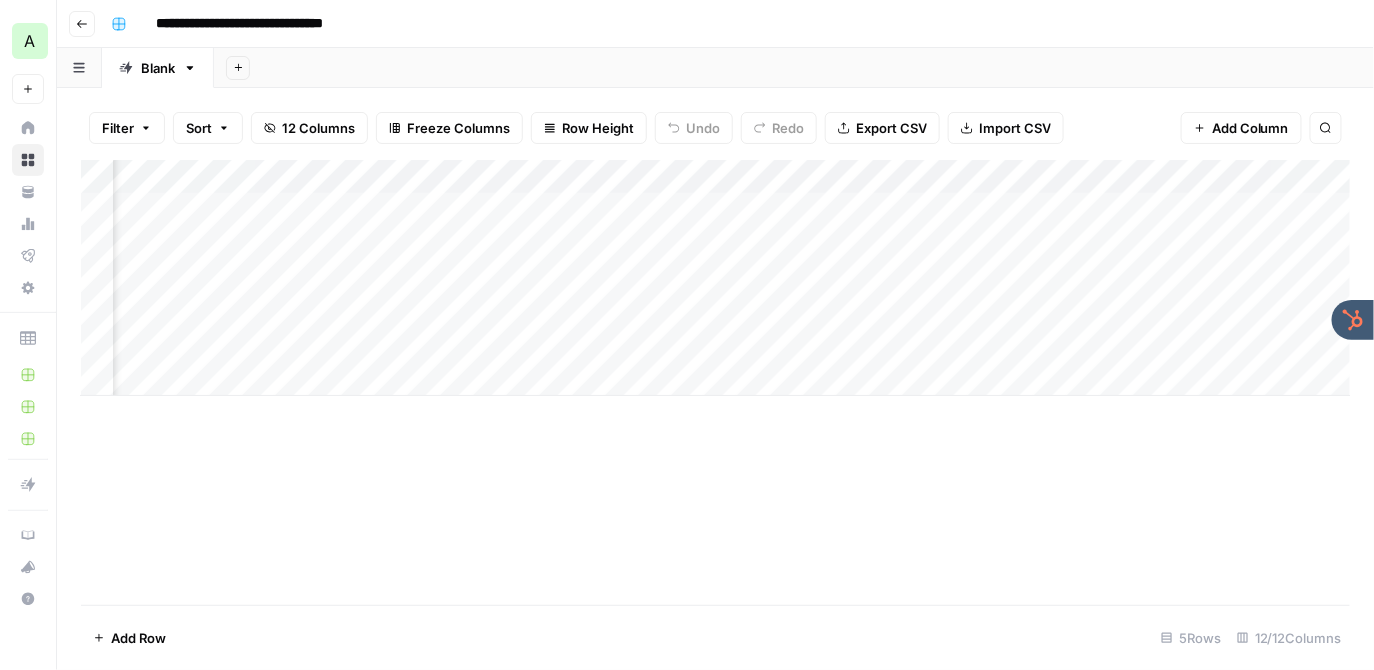 scroll, scrollTop: 0, scrollLeft: 1260, axis: horizontal 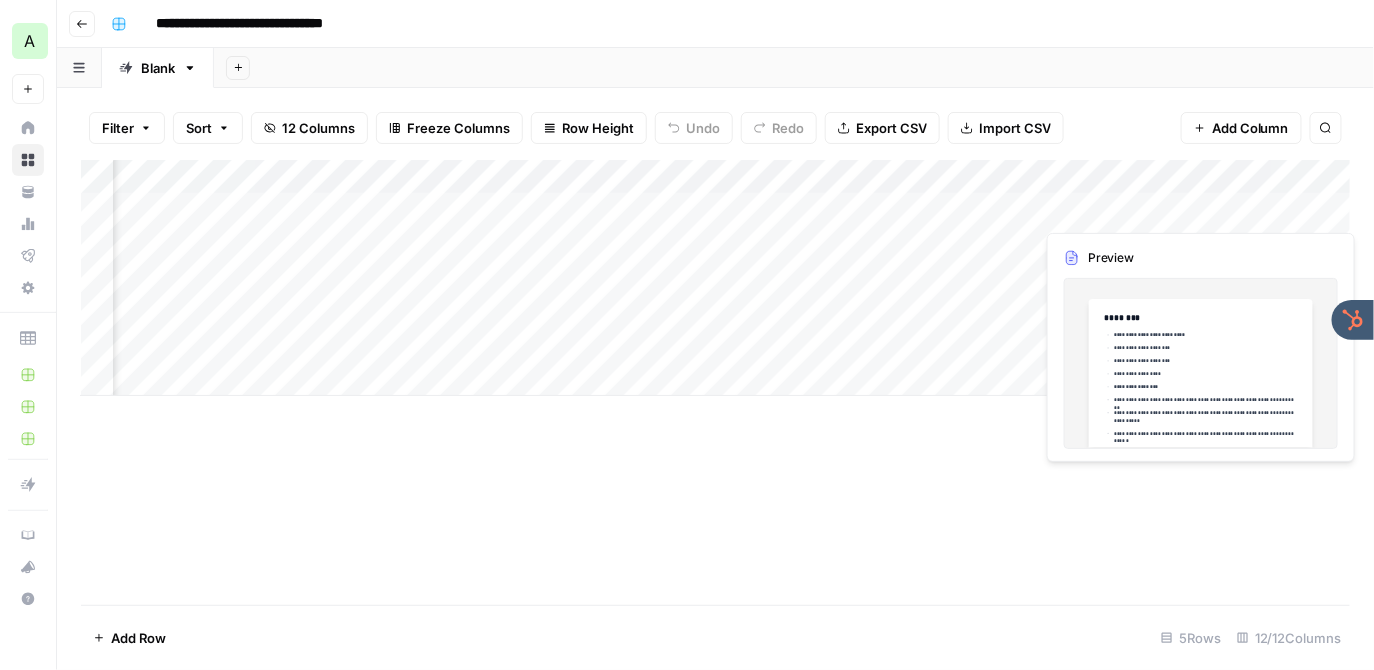 click on "Add Column" at bounding box center (716, 278) 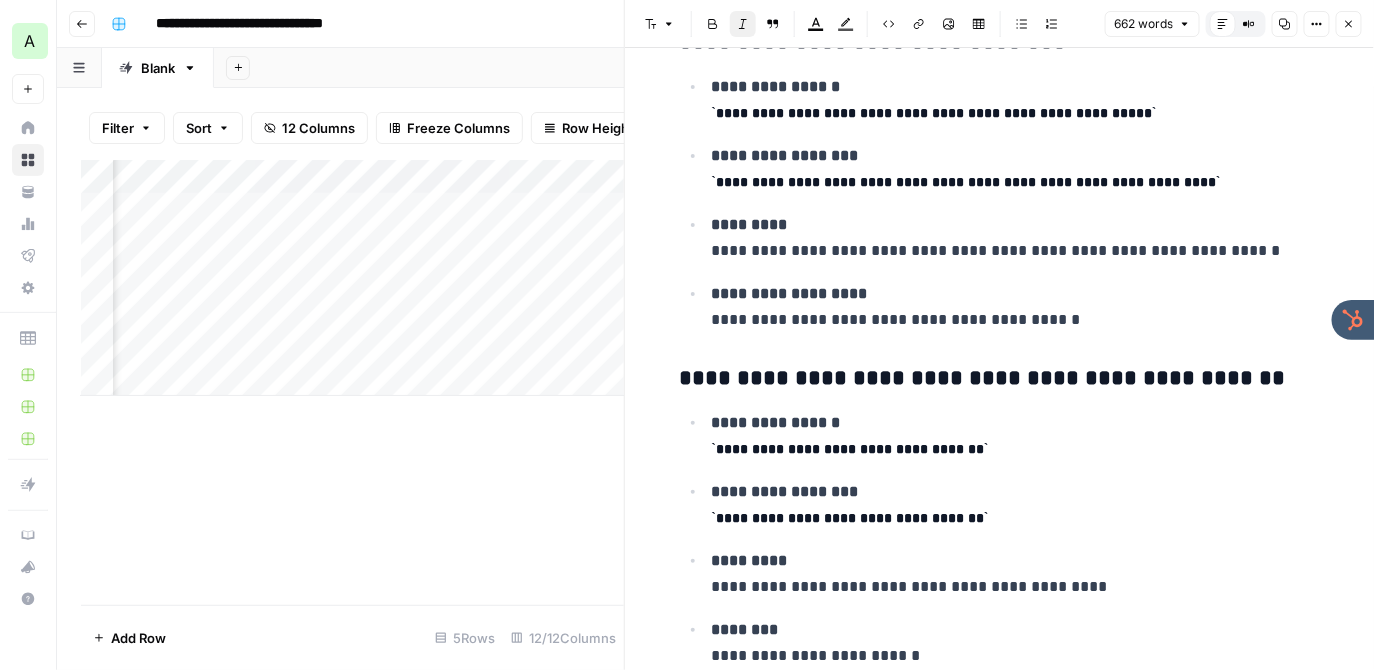 scroll, scrollTop: 823, scrollLeft: 0, axis: vertical 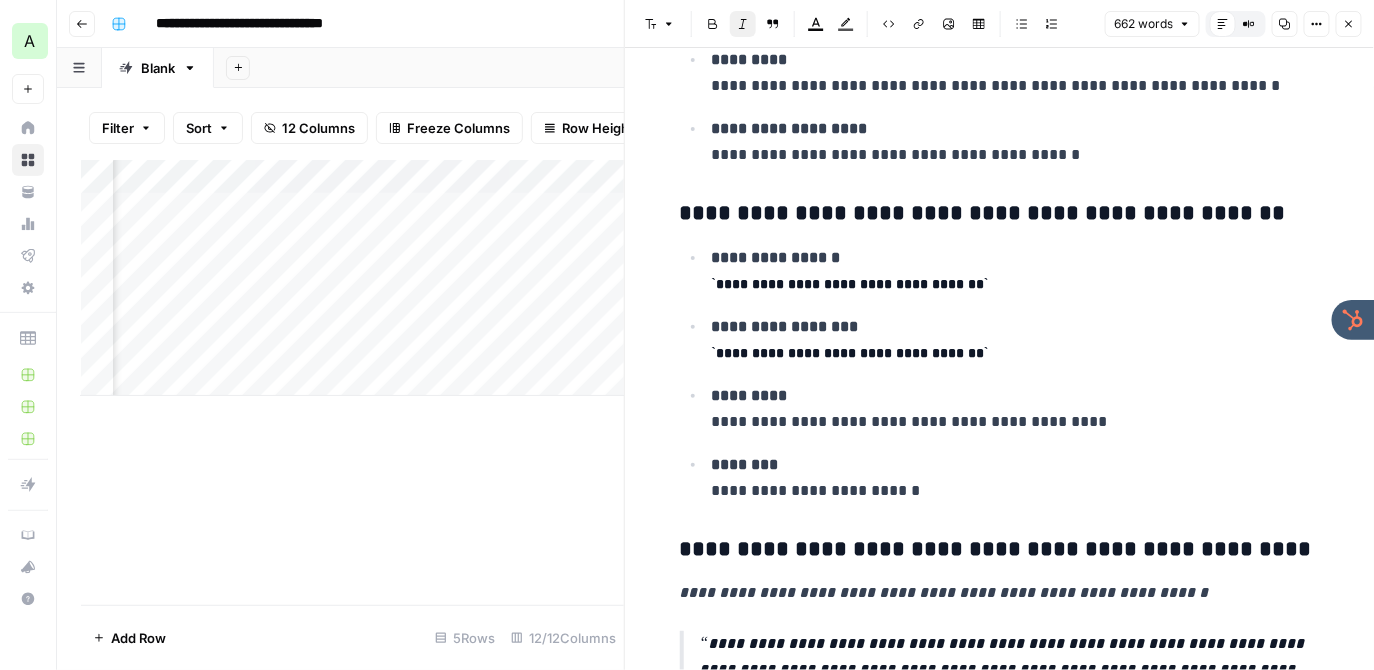 click 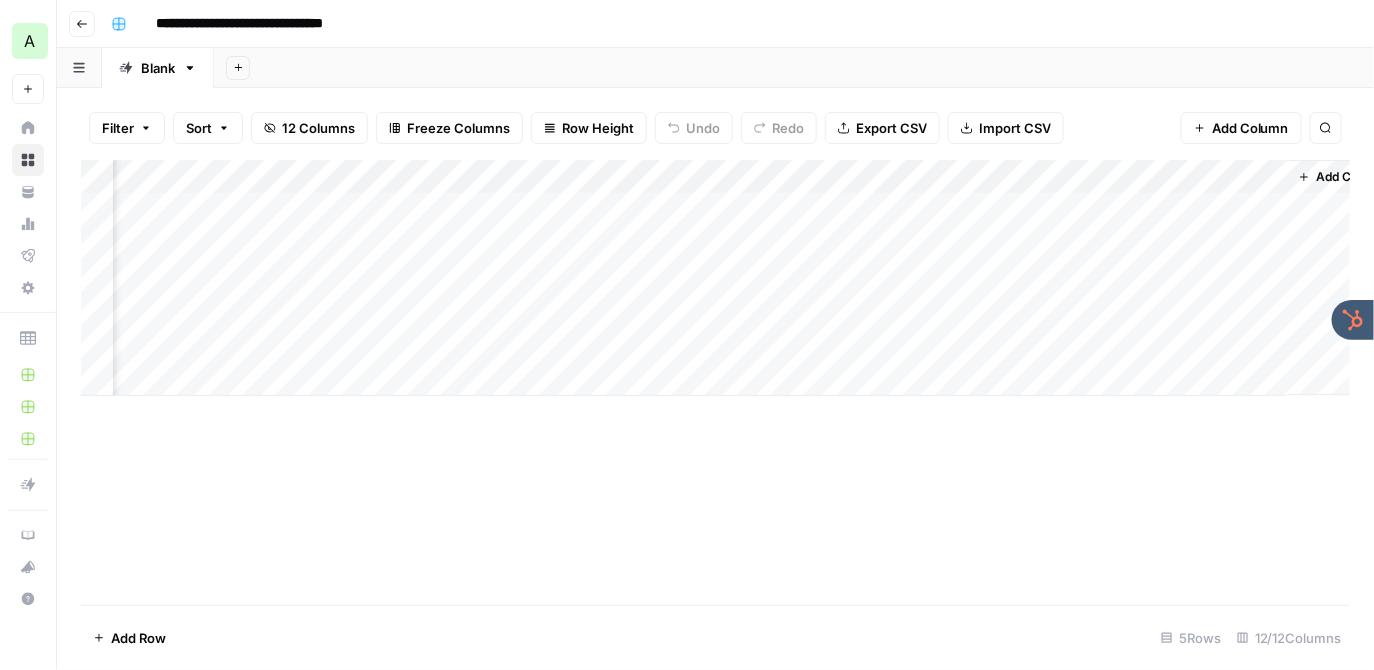 scroll, scrollTop: 0, scrollLeft: 1663, axis: horizontal 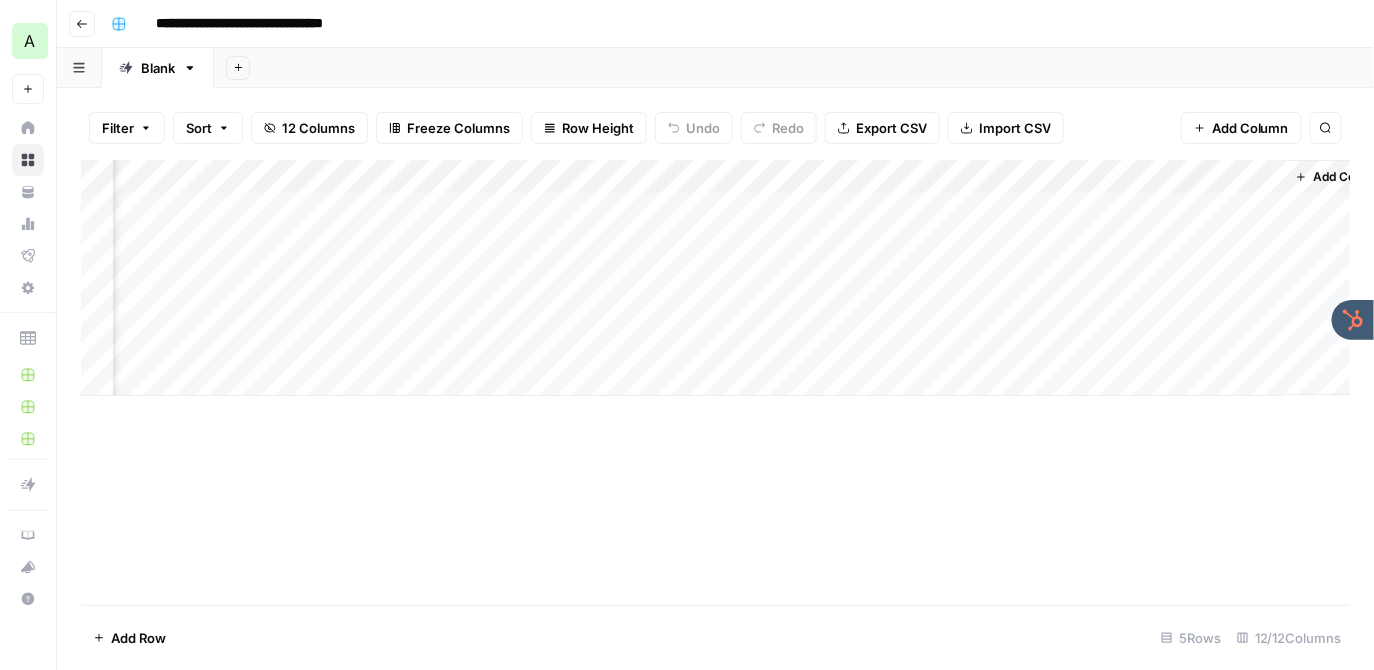 click on "Add Column" at bounding box center [716, 278] 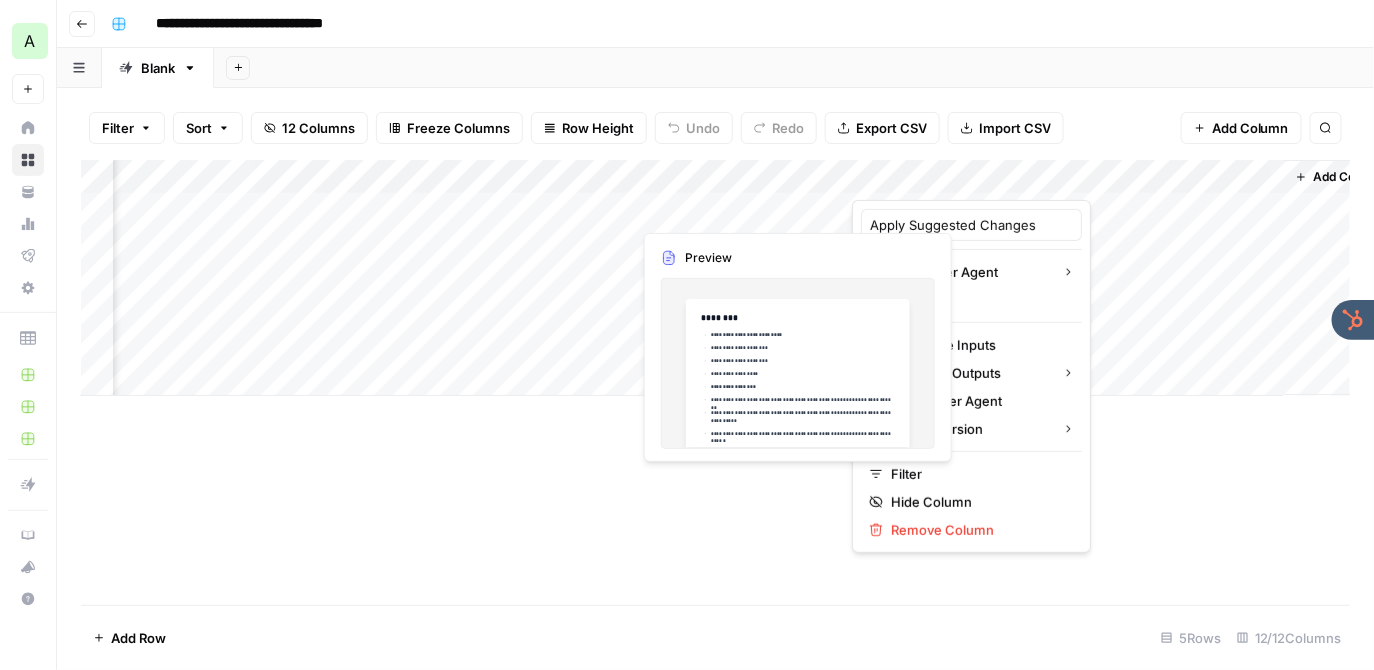 click on "Add Column" at bounding box center (716, 278) 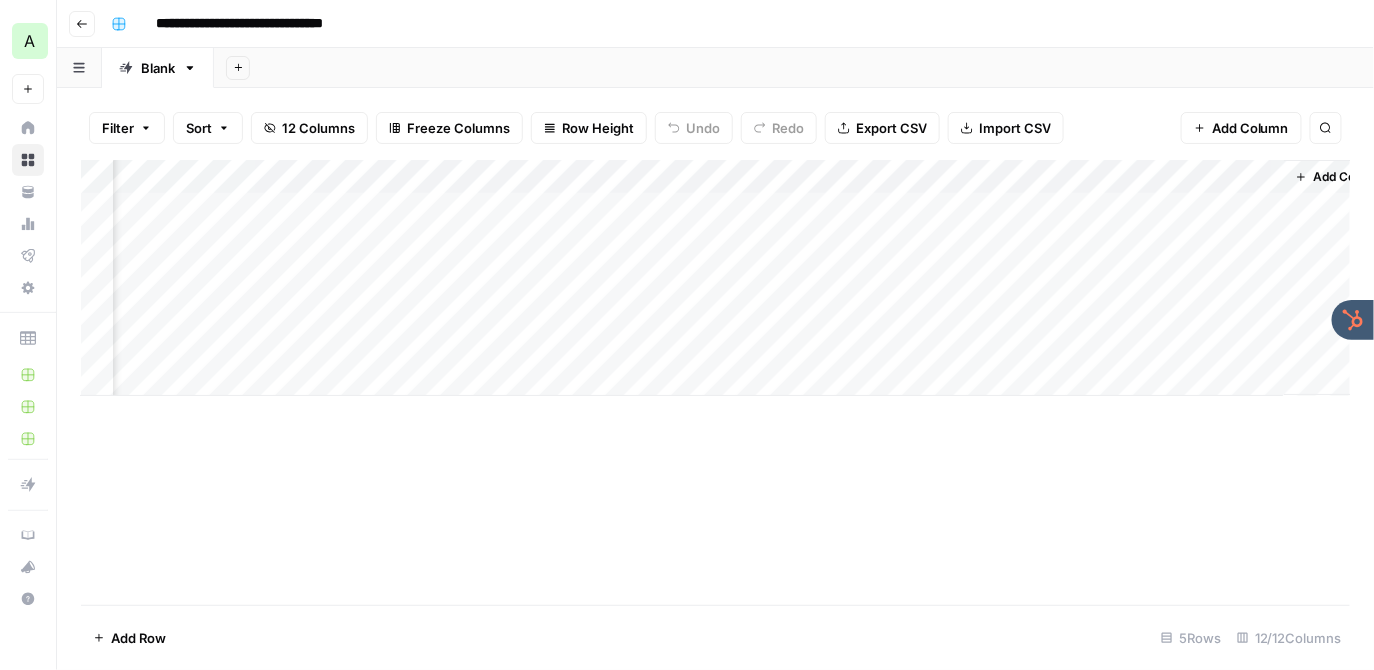 click on "Add Column" at bounding box center [716, 278] 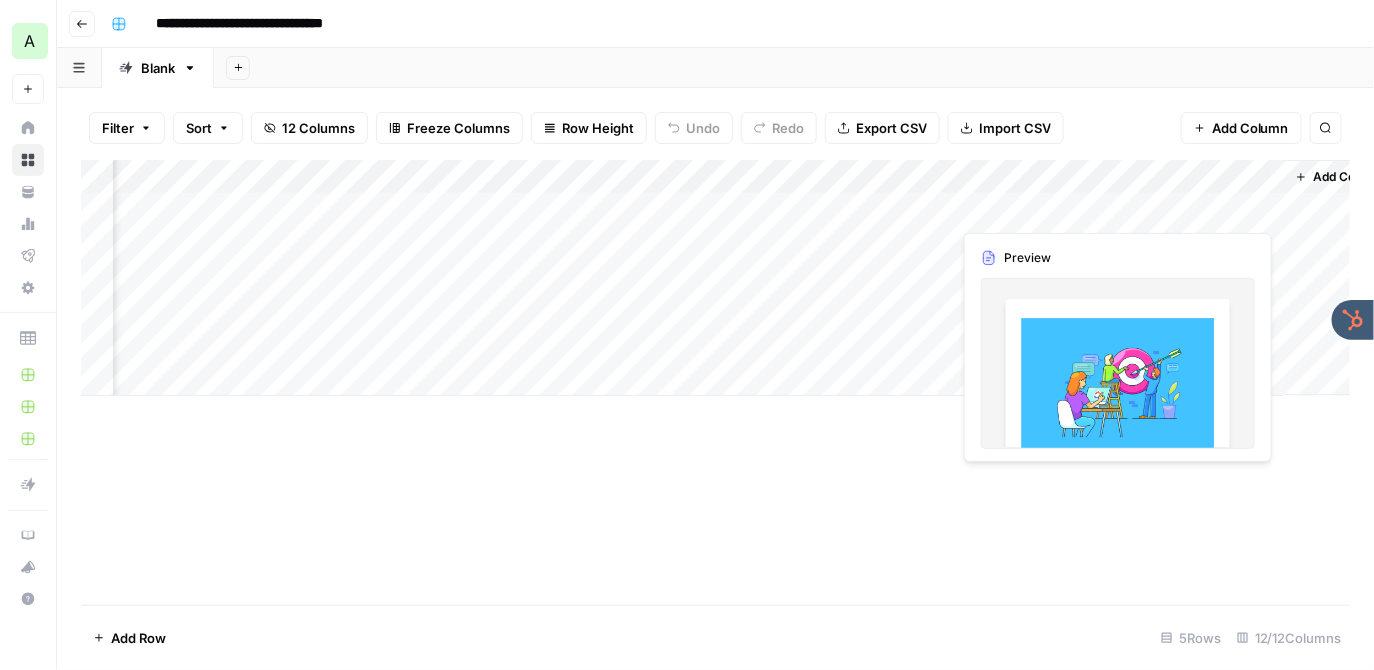 click on "Add Column" at bounding box center [716, 278] 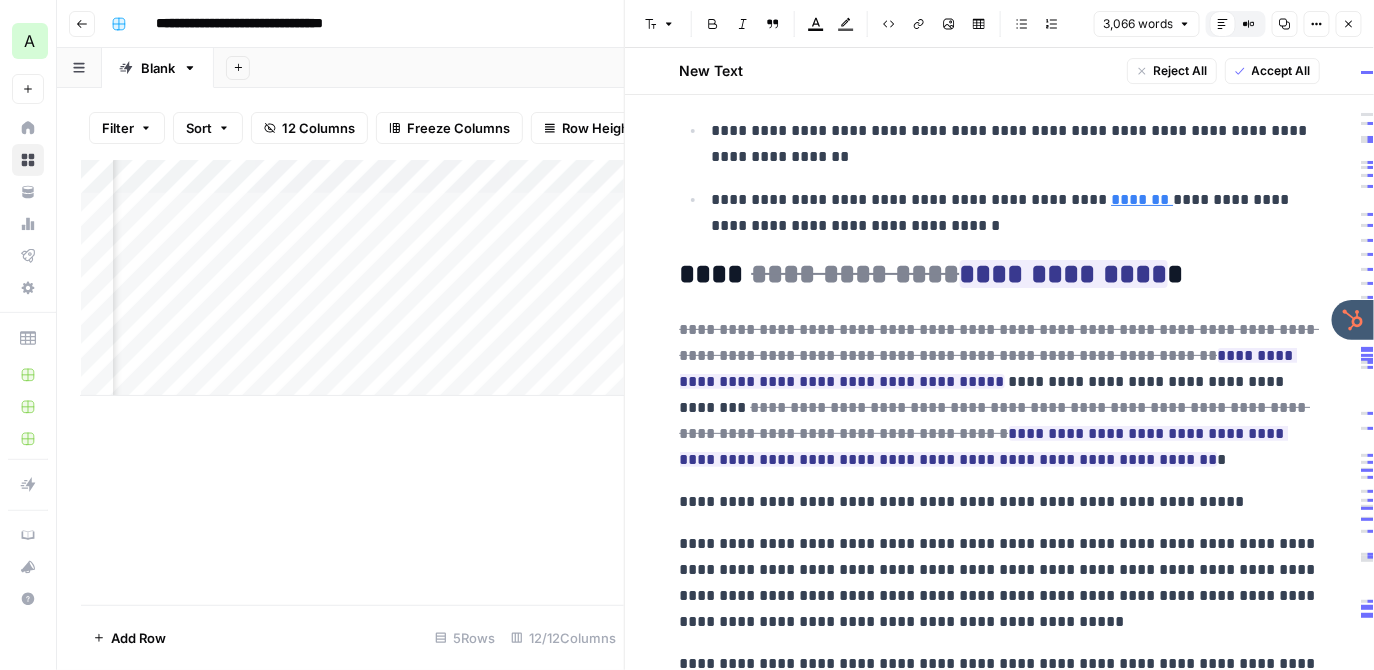 scroll, scrollTop: 2404, scrollLeft: 0, axis: vertical 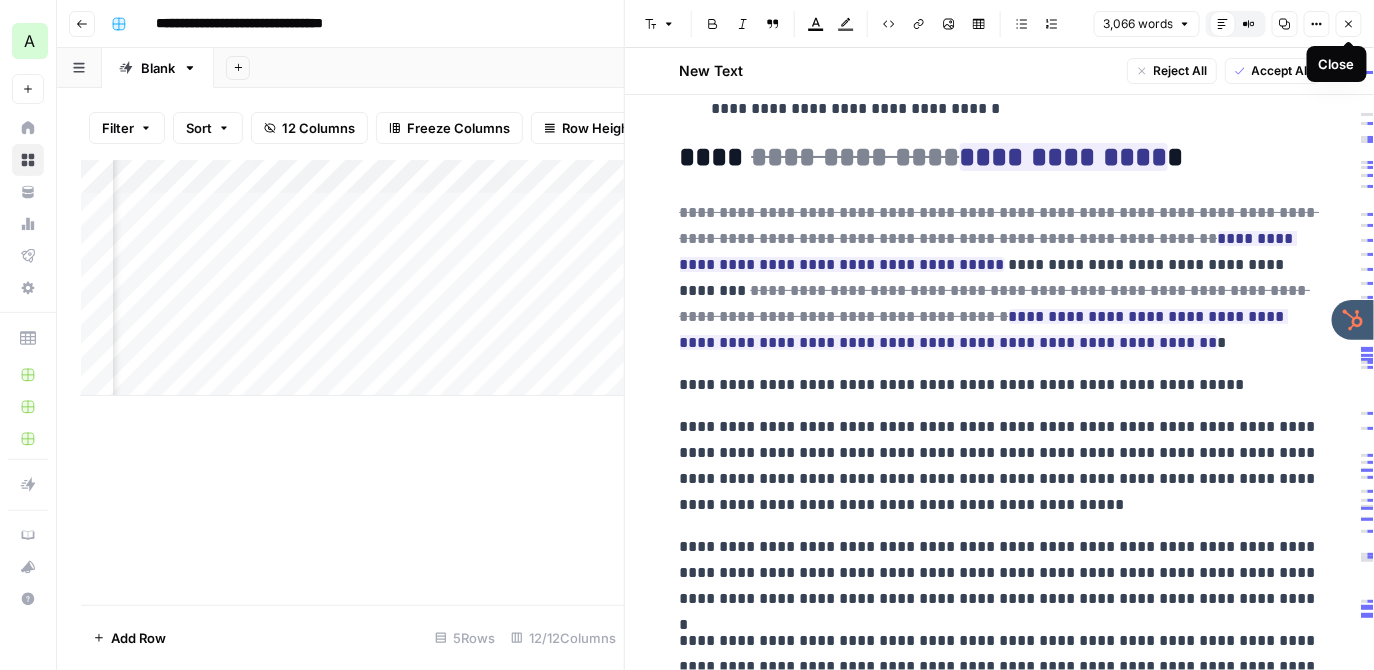 click 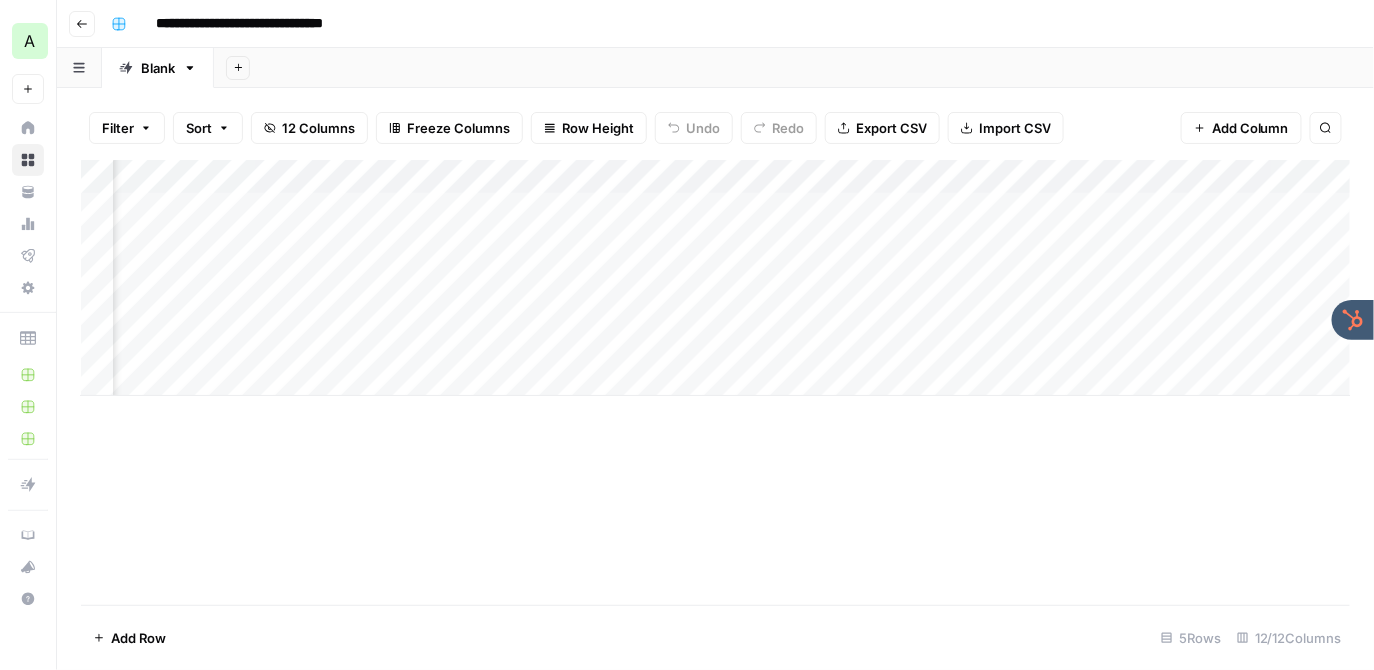 scroll, scrollTop: 0, scrollLeft: 0, axis: both 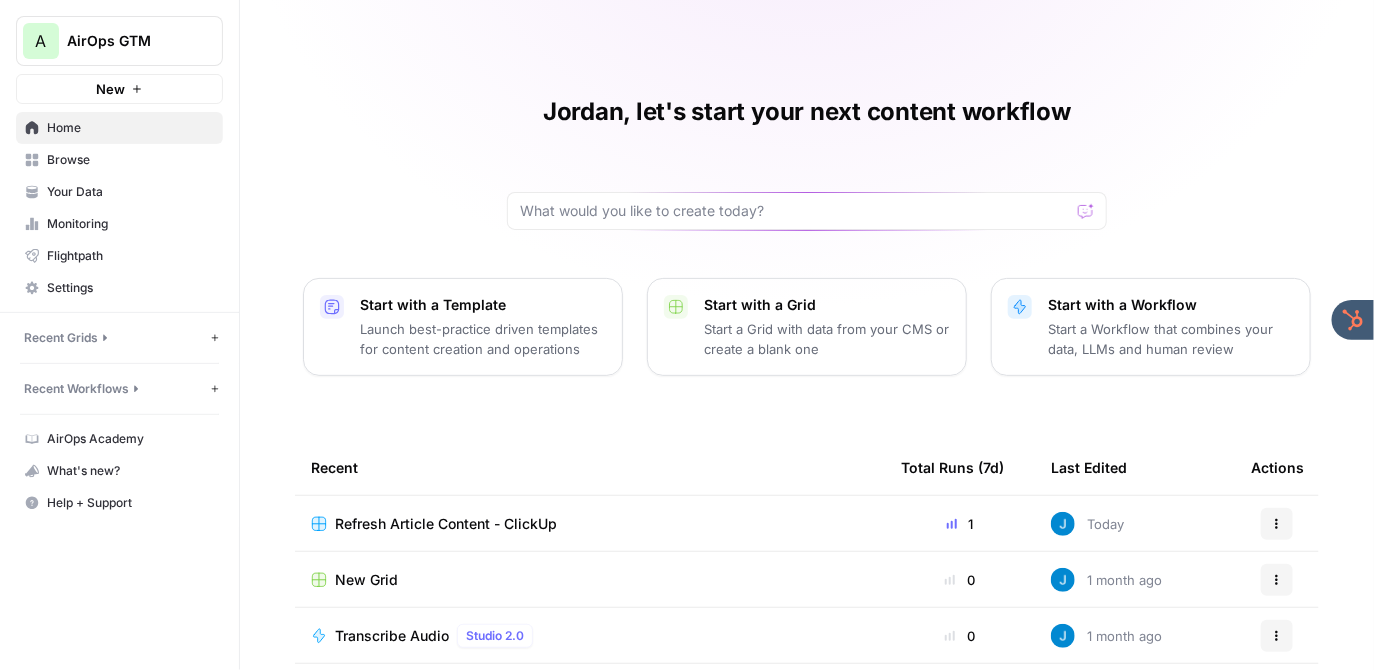 click on "Browse" at bounding box center (130, 160) 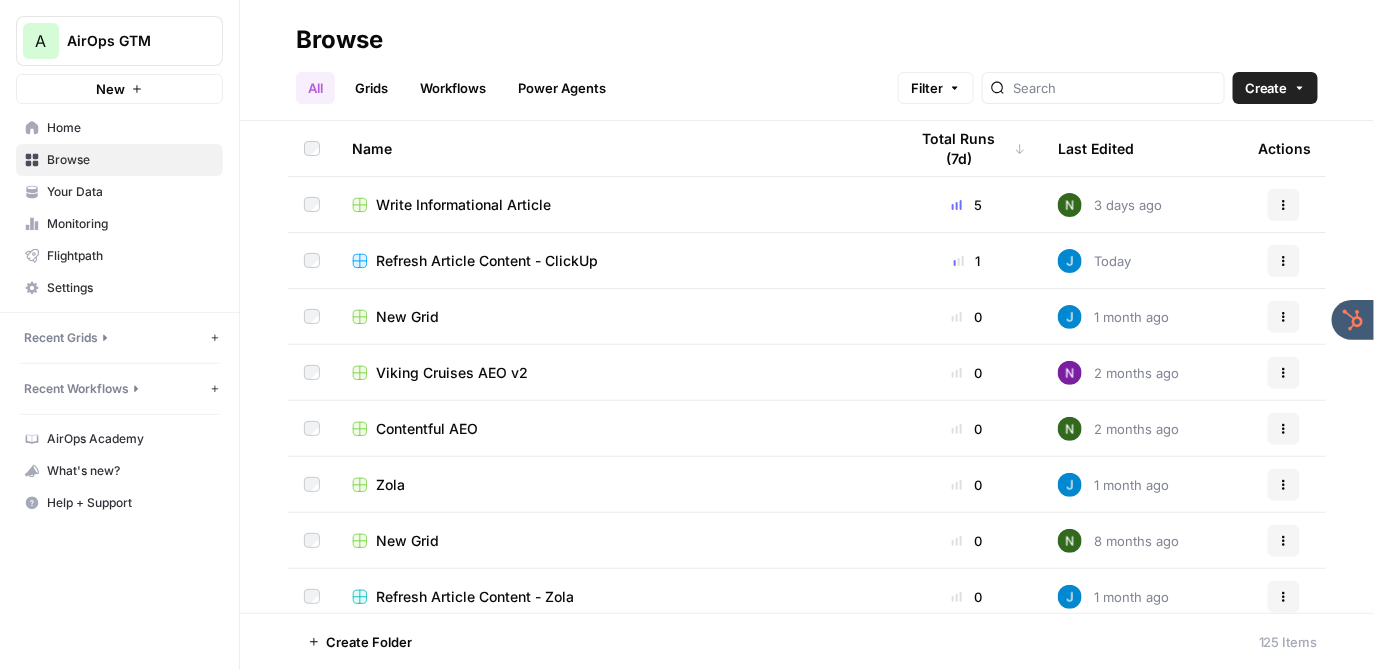 click on "Write Informational Article" at bounding box center (463, 205) 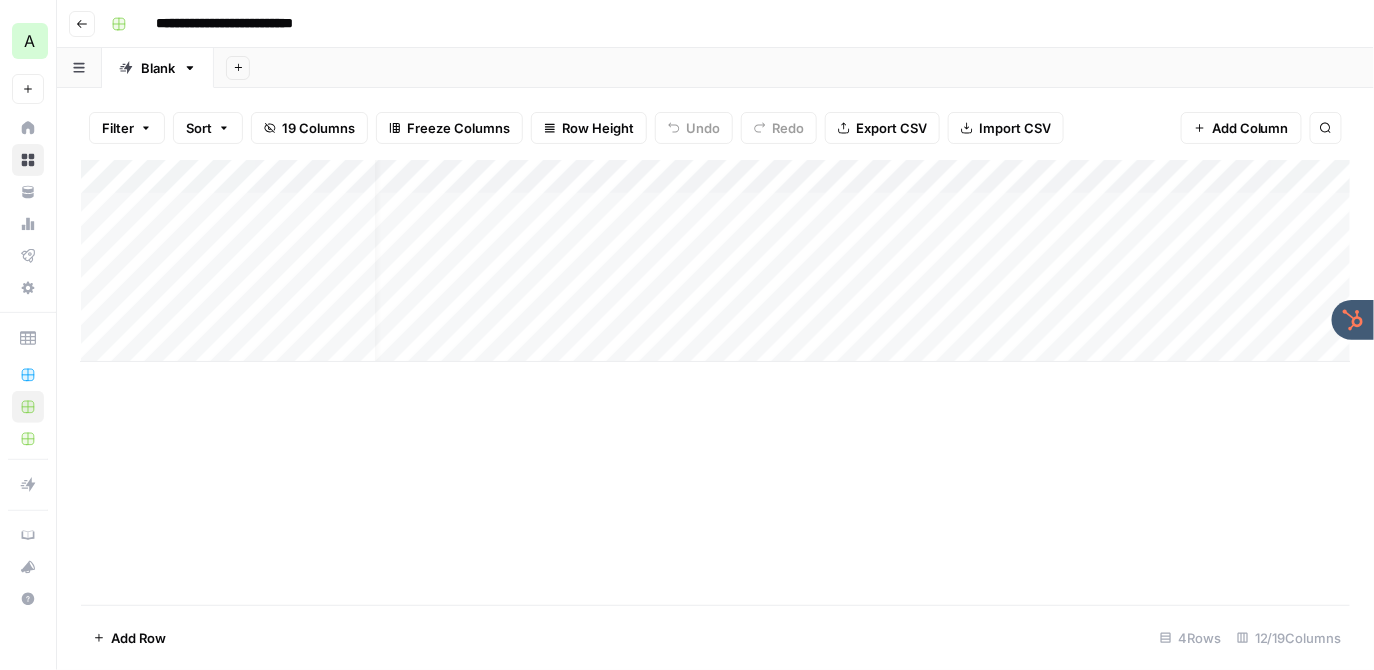 scroll, scrollTop: 0, scrollLeft: 0, axis: both 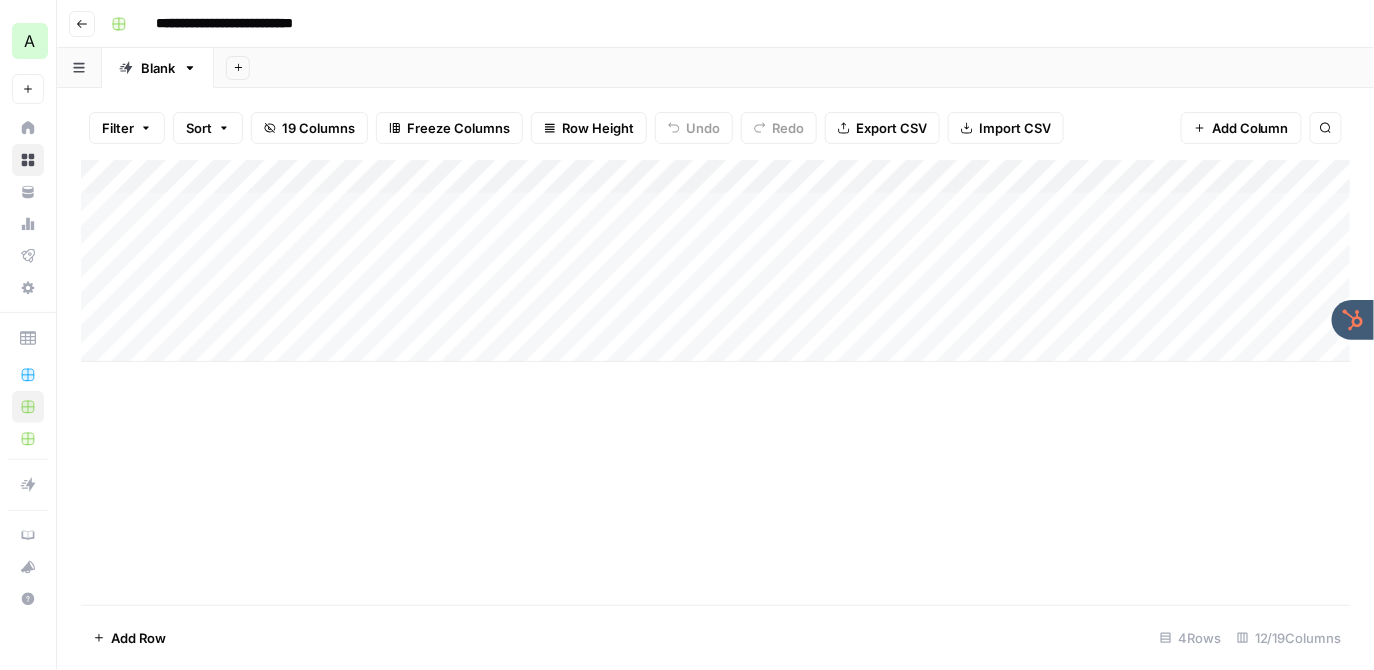 click on "Add Column" at bounding box center (716, 261) 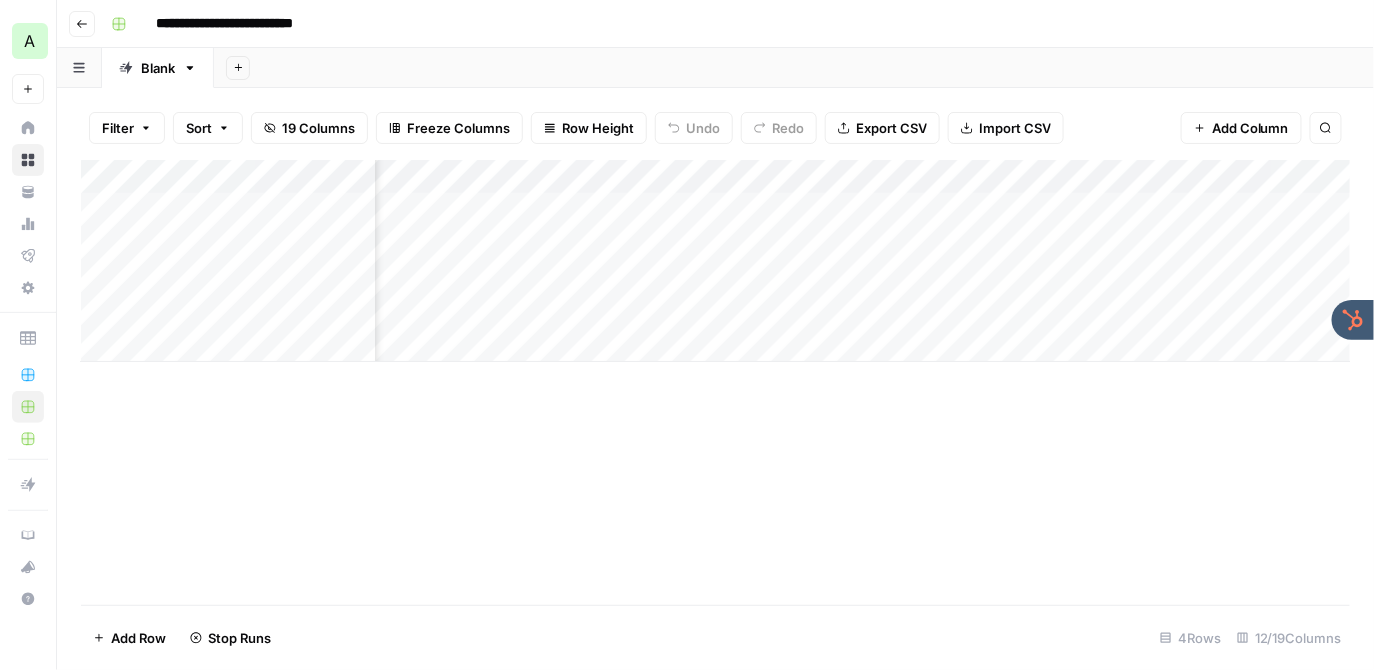 scroll, scrollTop: 0, scrollLeft: 410, axis: horizontal 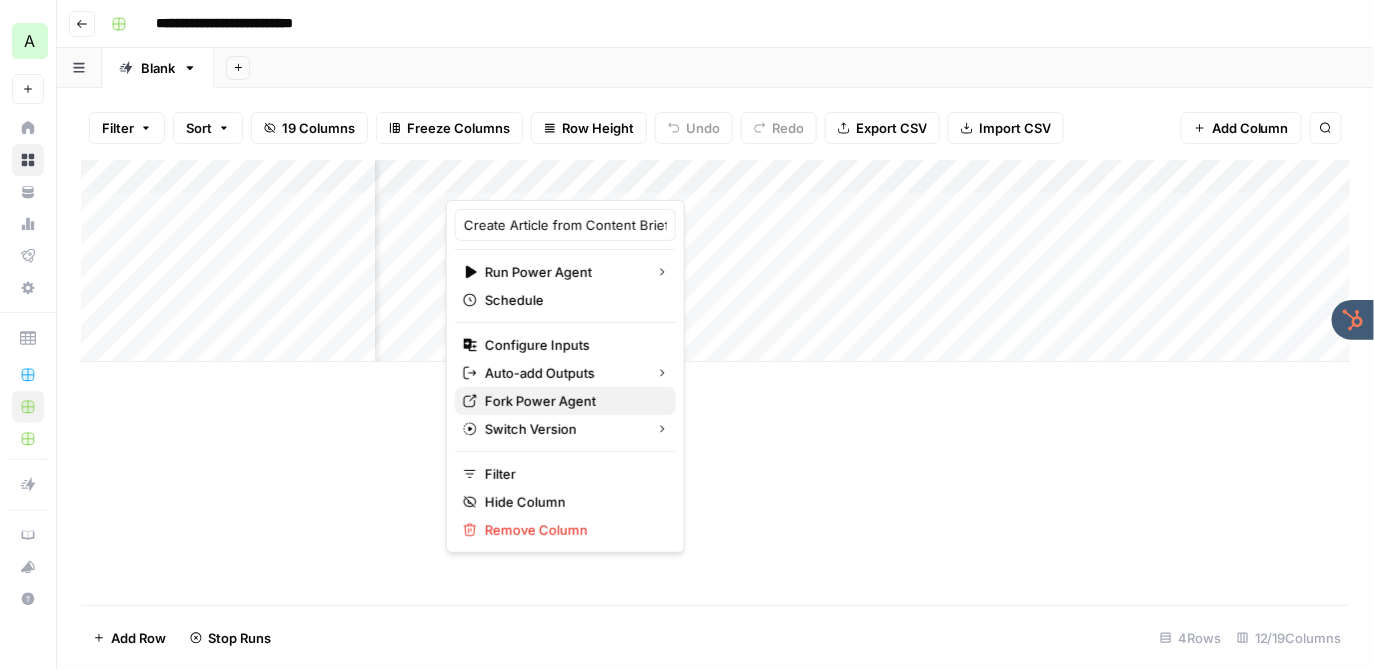 click on "Fork Power Agent" at bounding box center [572, 401] 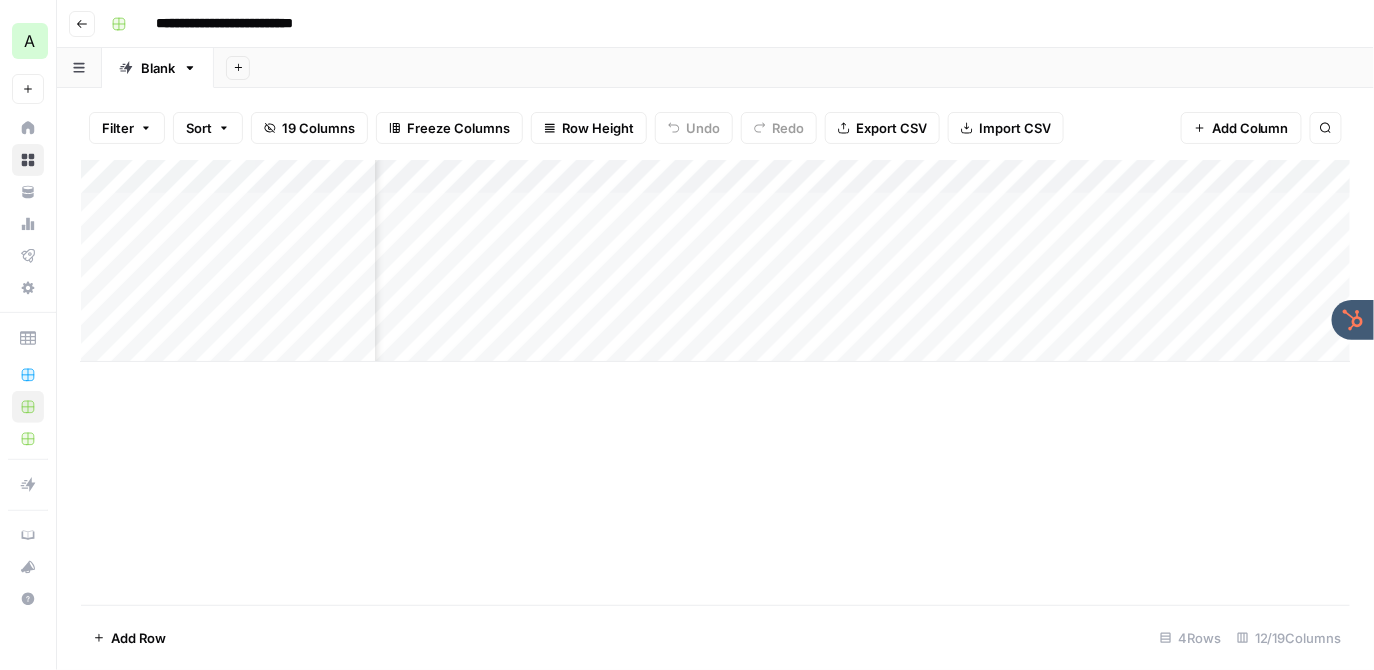 scroll, scrollTop: 0, scrollLeft: 410, axis: horizontal 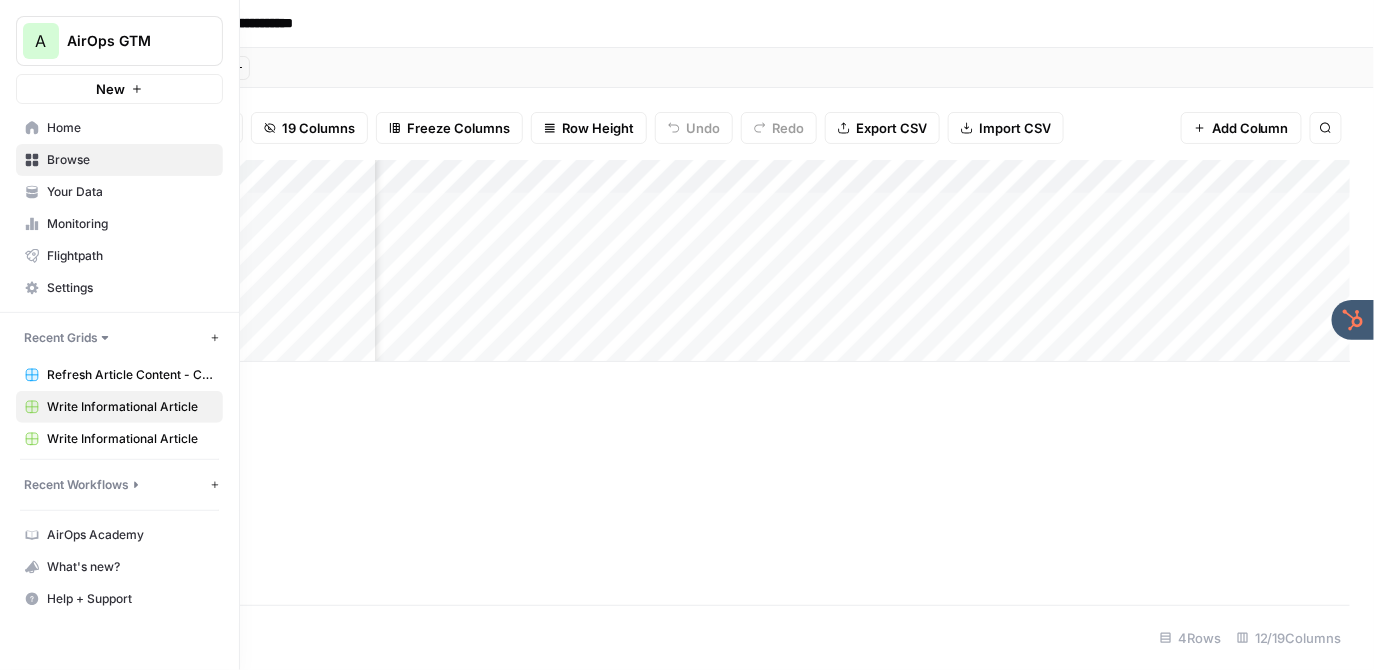 click on "Your Data" at bounding box center (130, 192) 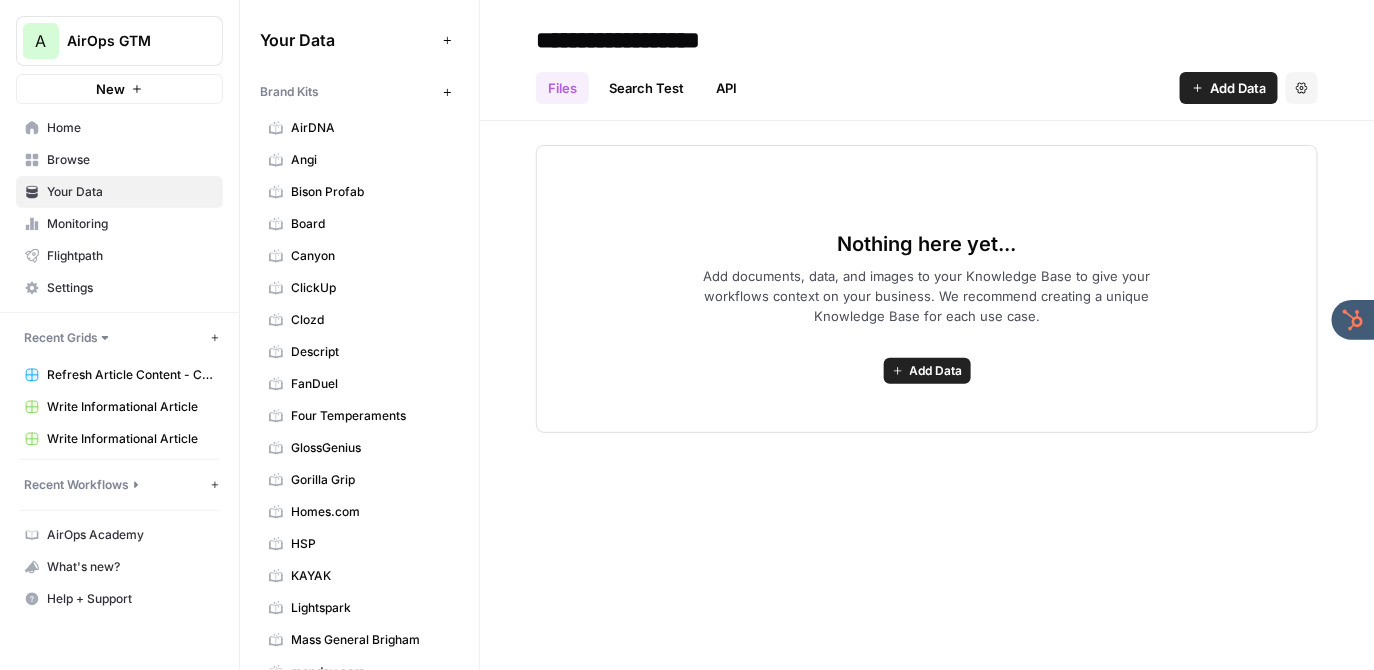 click on "AirDNA" at bounding box center [370, 128] 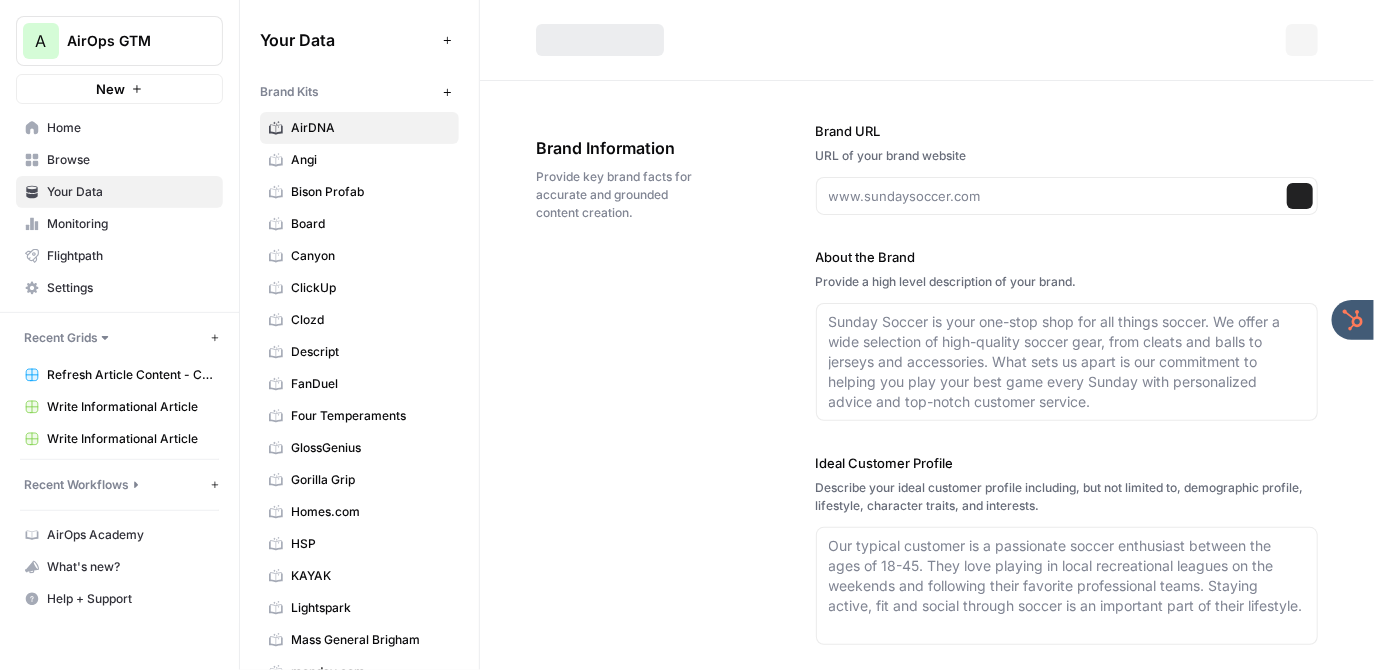 type on "airdna.co" 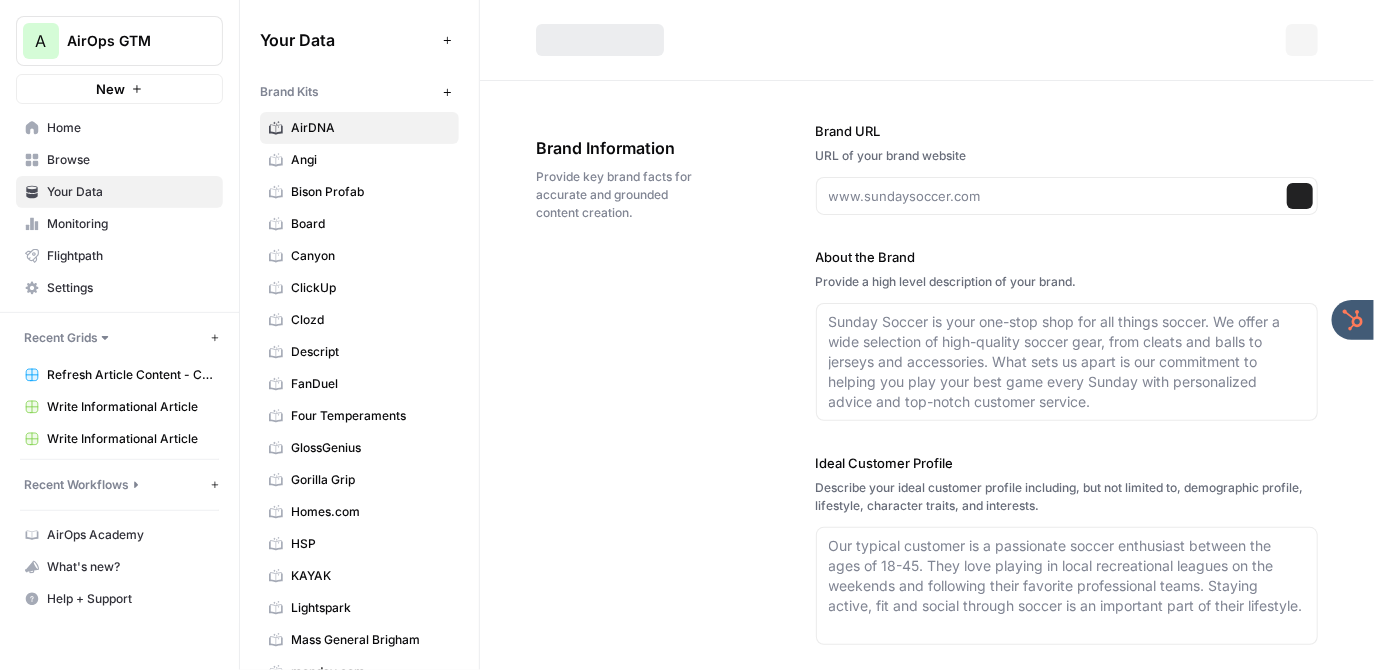 type on "AirDNA is a leading provider of short-term rental data analytics, offering actionable insights and tools for platforms like Airbnb and Vrbo. The company empowers property owners, investors, and businesses to make informed decisions by analyzing market performance, projecting earnings potential, and identifying lucrative investment opportunities. With a global reach across 120,000 markets and tracking over 10 million properties, AirDNA delivers trusted data to help users achieve their short-term rental goals. Their platform is designed to simplify complex data, enabling users to optimize their property portfolios and gain a competitive edge." 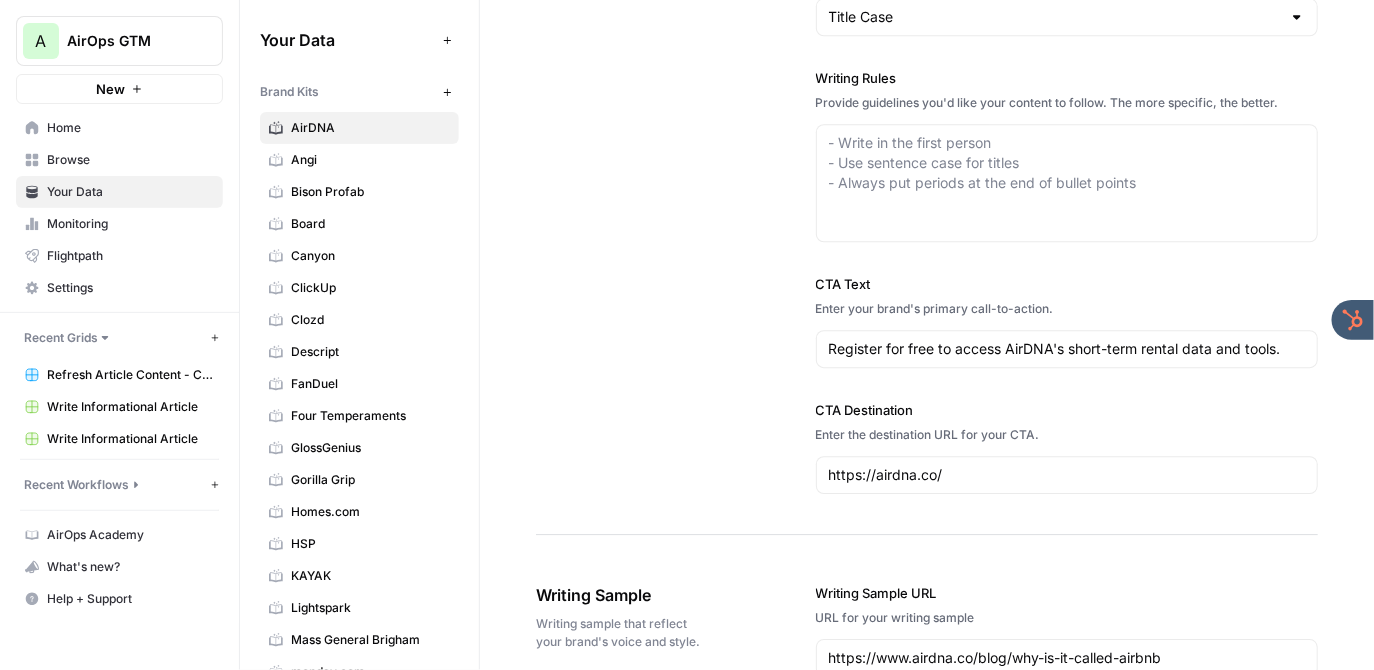 scroll, scrollTop: 1797, scrollLeft: 0, axis: vertical 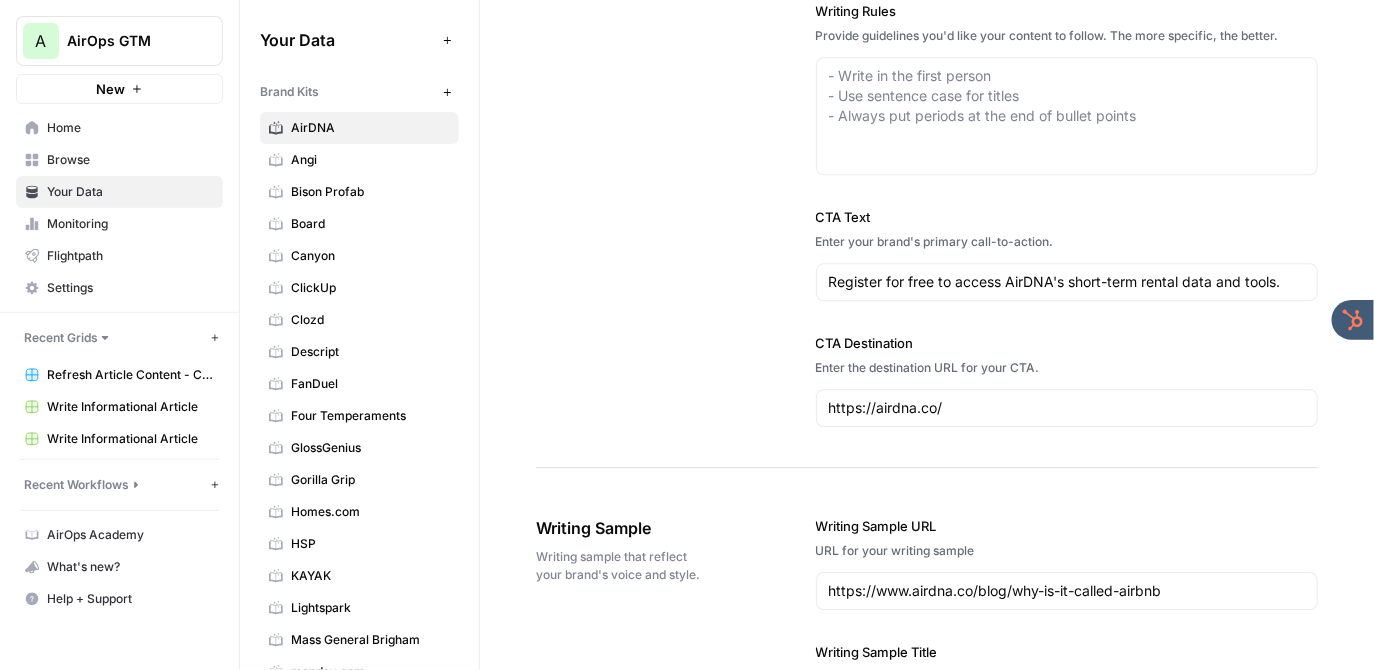 click on "Browse" at bounding box center [130, 160] 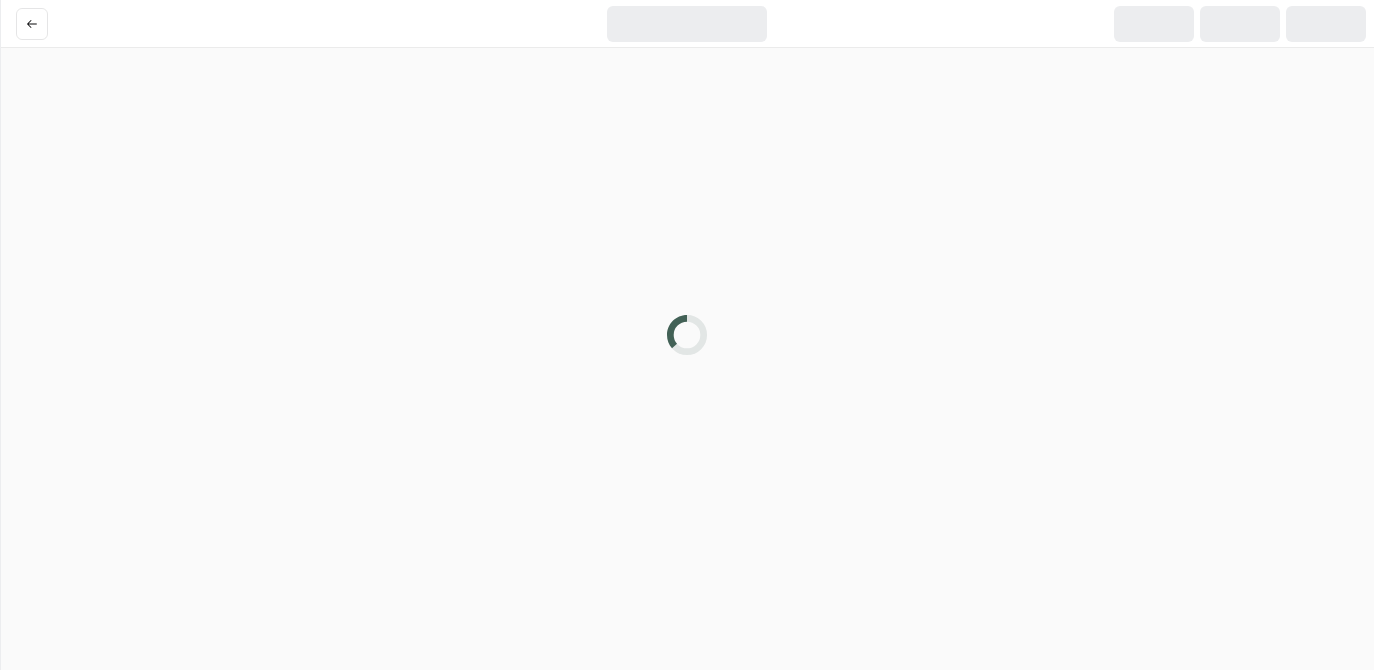 scroll, scrollTop: 0, scrollLeft: 0, axis: both 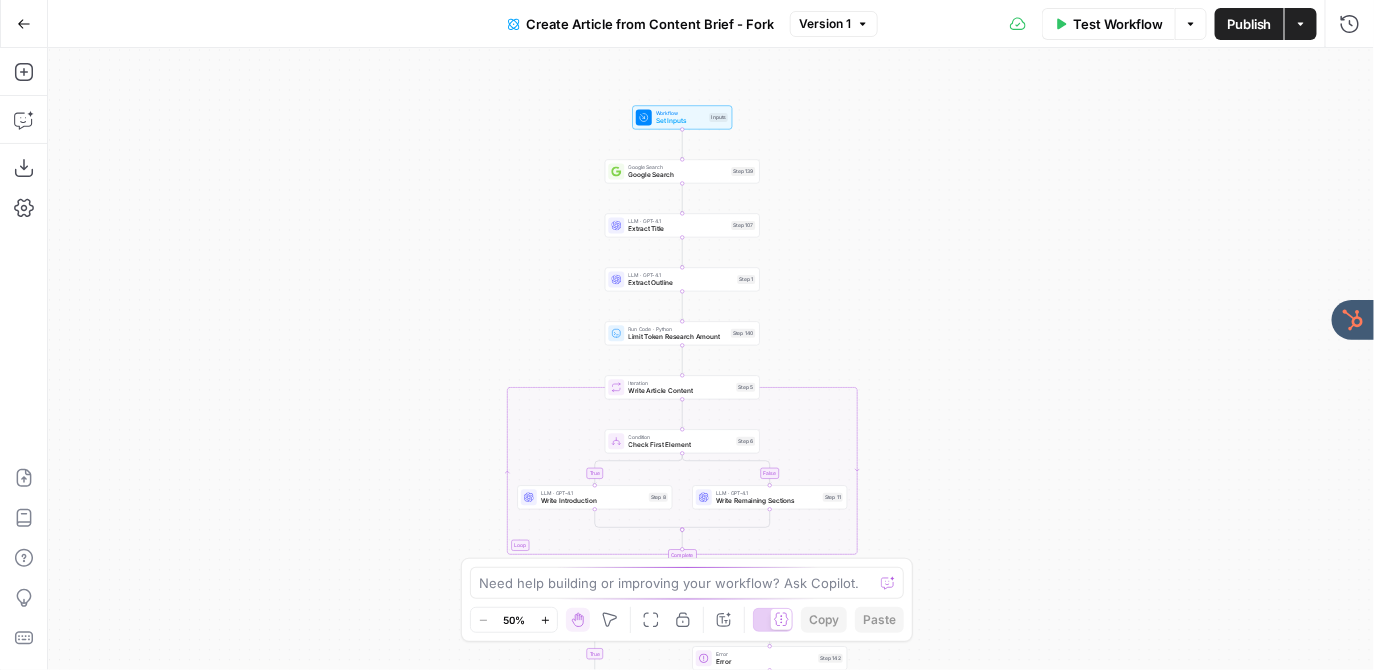 drag, startPoint x: 587, startPoint y: 199, endPoint x: 557, endPoint y: 366, distance: 169.67322 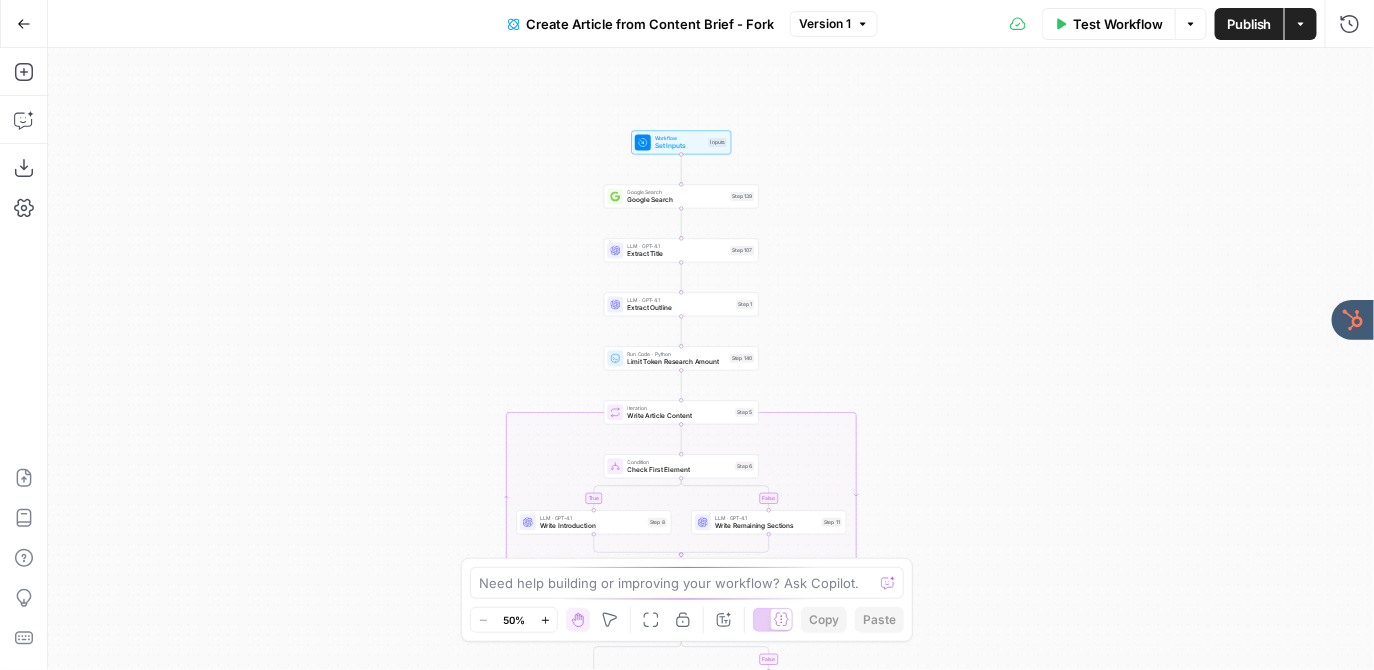 click on "true false true false Workflow Set Inputs Inputs Google Search Google Search Step 139 LLM · GPT-4.1 Extract Title Step 107 LLM · GPT-4.1 Extract Outline Step 1 Run Code · Python Limit Token Research Amount Step 140 Loop Iteration Write Article Content Step 5 Condition Check First Element Step 6 LLM · GPT-4.1 Write Introduction Step 8 LLM · GPT-4.1 Write Remaining Sections Step 11 Complete Condition Check if content Step 141 Error Error Step 142 Write Liquid Text Combine Output Step 17 LLM · Claude Sonnet 4 Rewrite Step 138 Format JSON JSON Step 132 End Output" at bounding box center [711, 359] 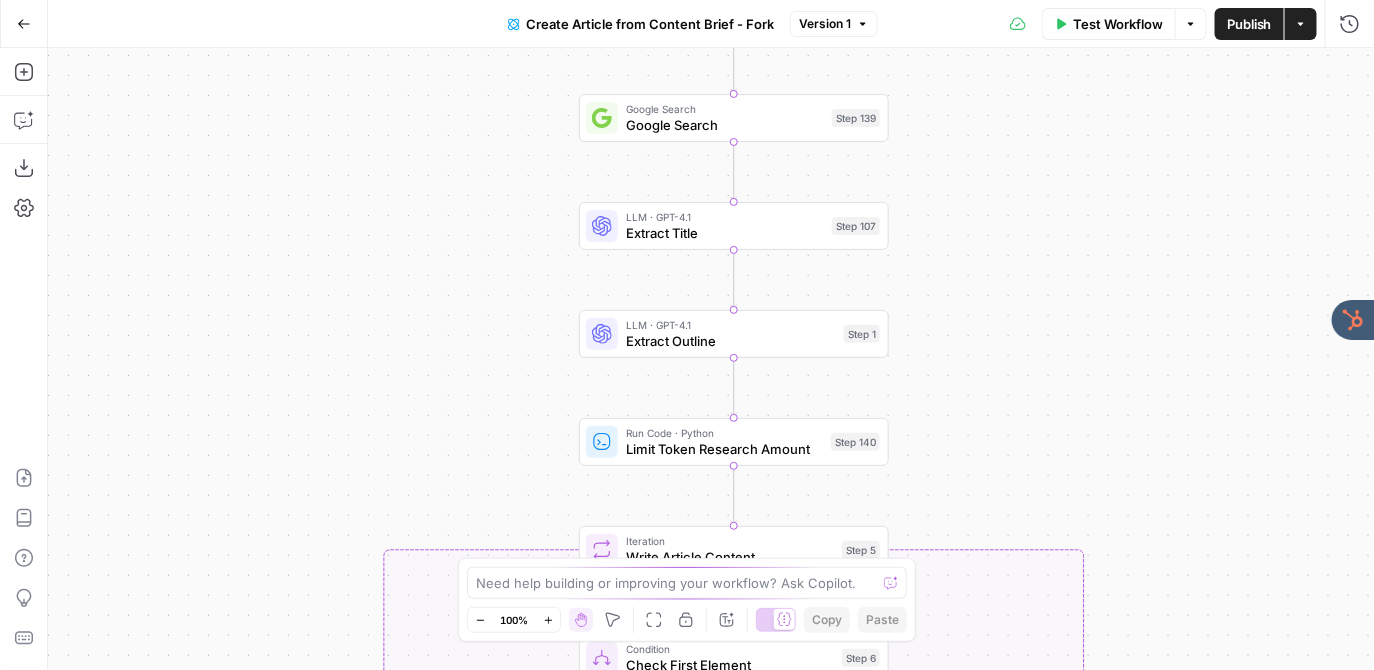 drag, startPoint x: 562, startPoint y: 223, endPoint x: 487, endPoint y: 160, distance: 97.94897 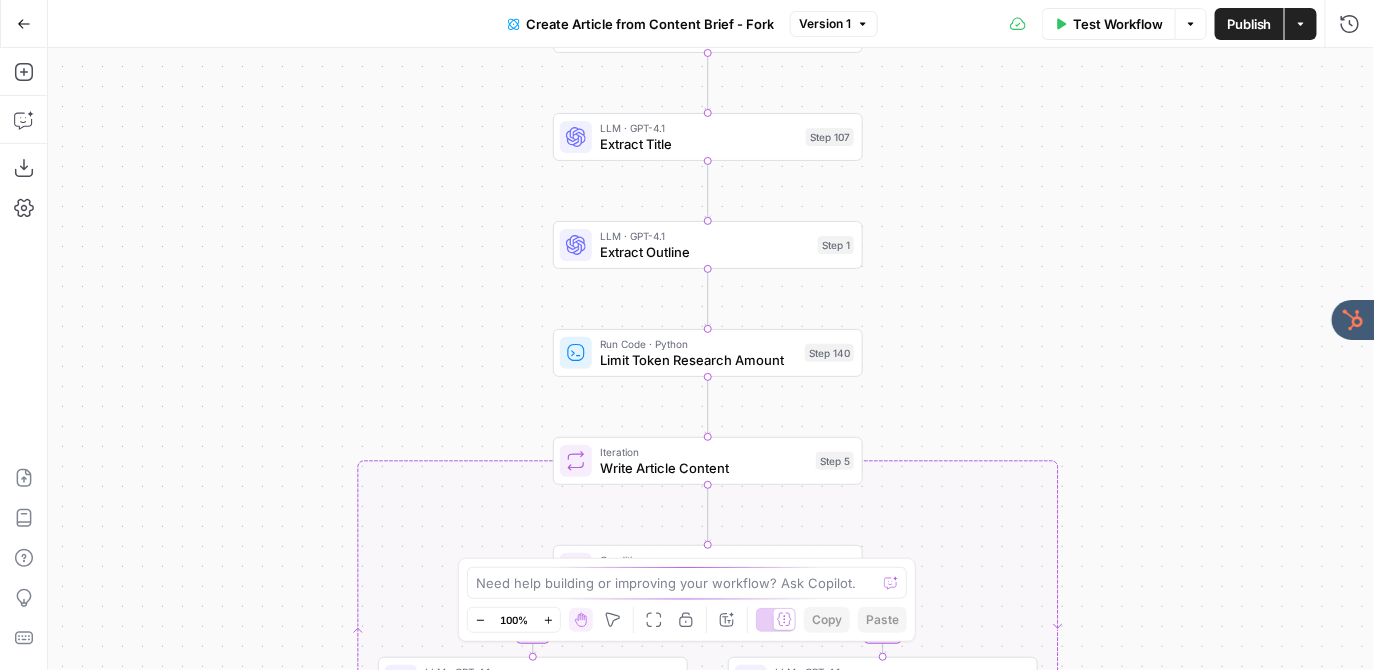 drag, startPoint x: 500, startPoint y: 331, endPoint x: 473, endPoint y: 229, distance: 105.51303 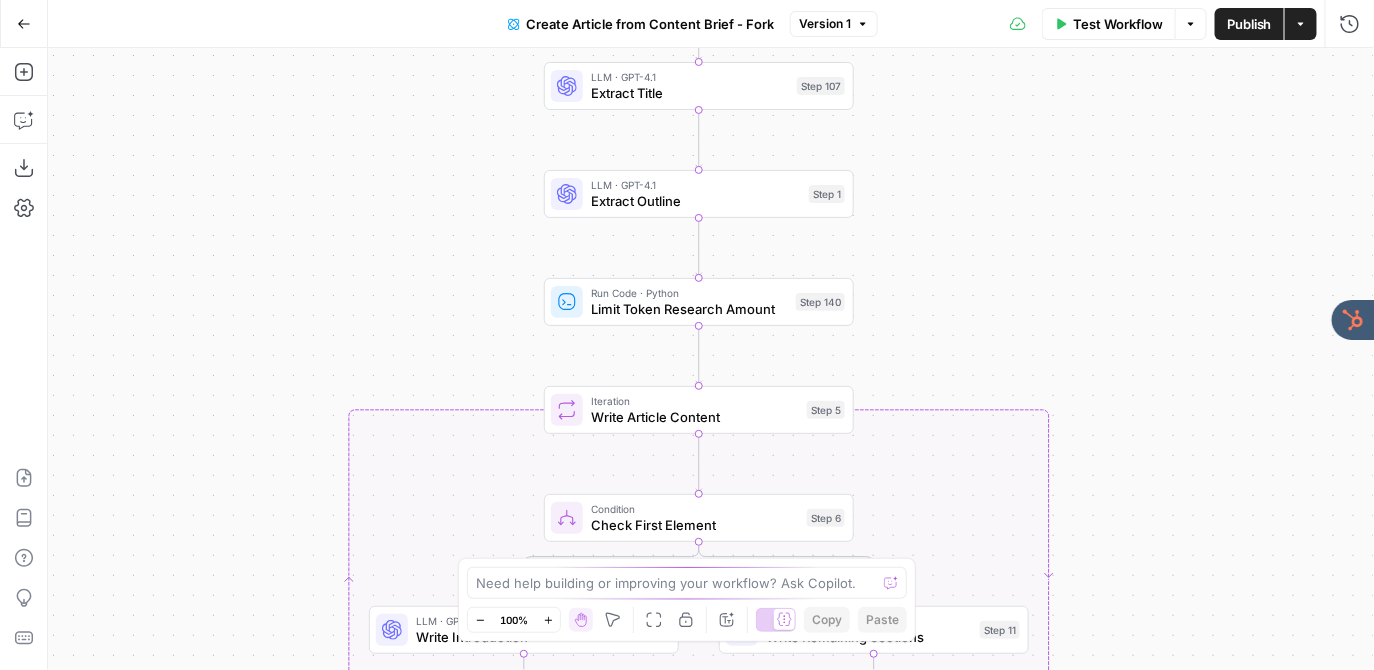 drag, startPoint x: 473, startPoint y: 229, endPoint x: 449, endPoint y: 133, distance: 98.95454 